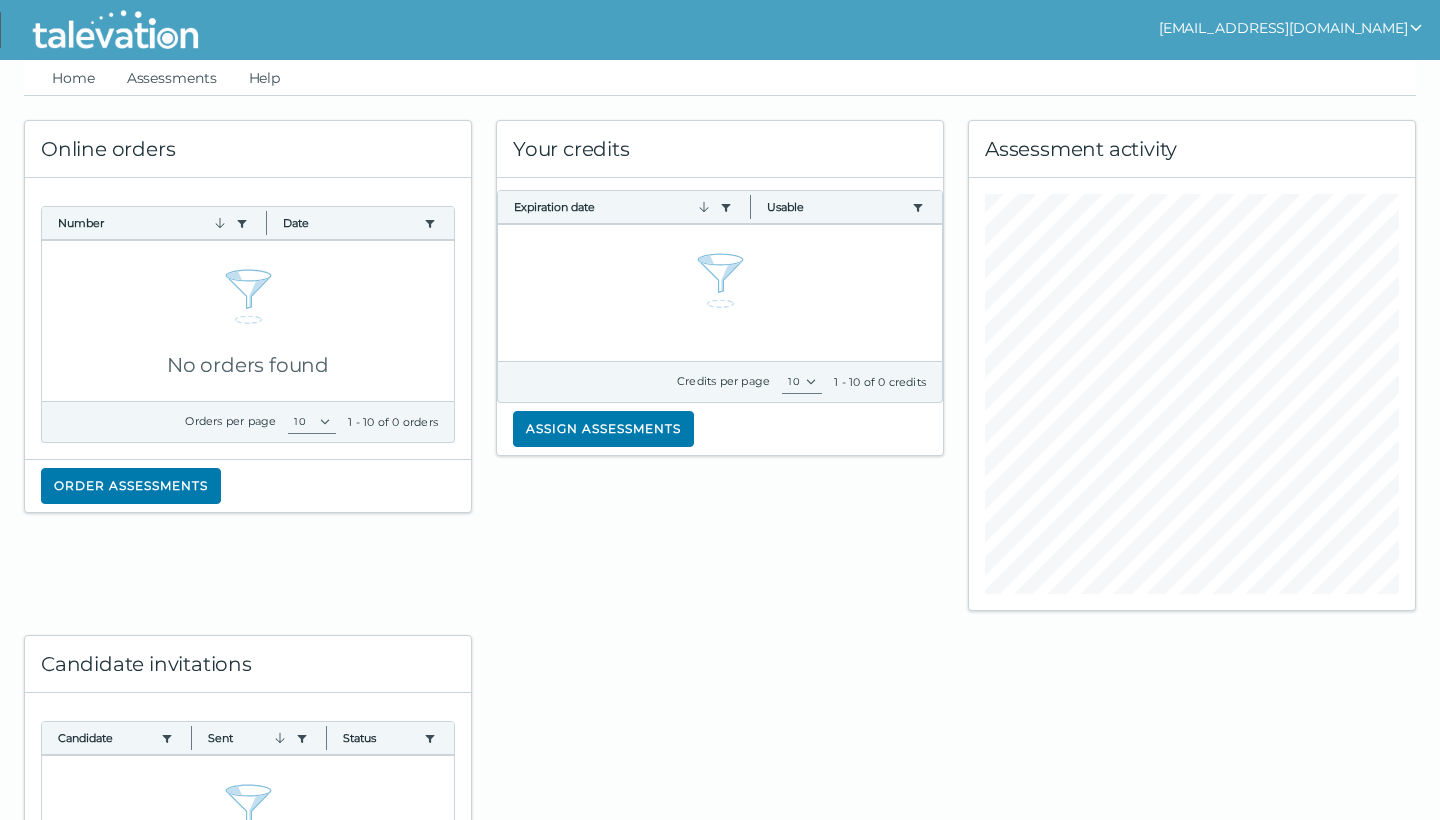 scroll, scrollTop: 0, scrollLeft: 0, axis: both 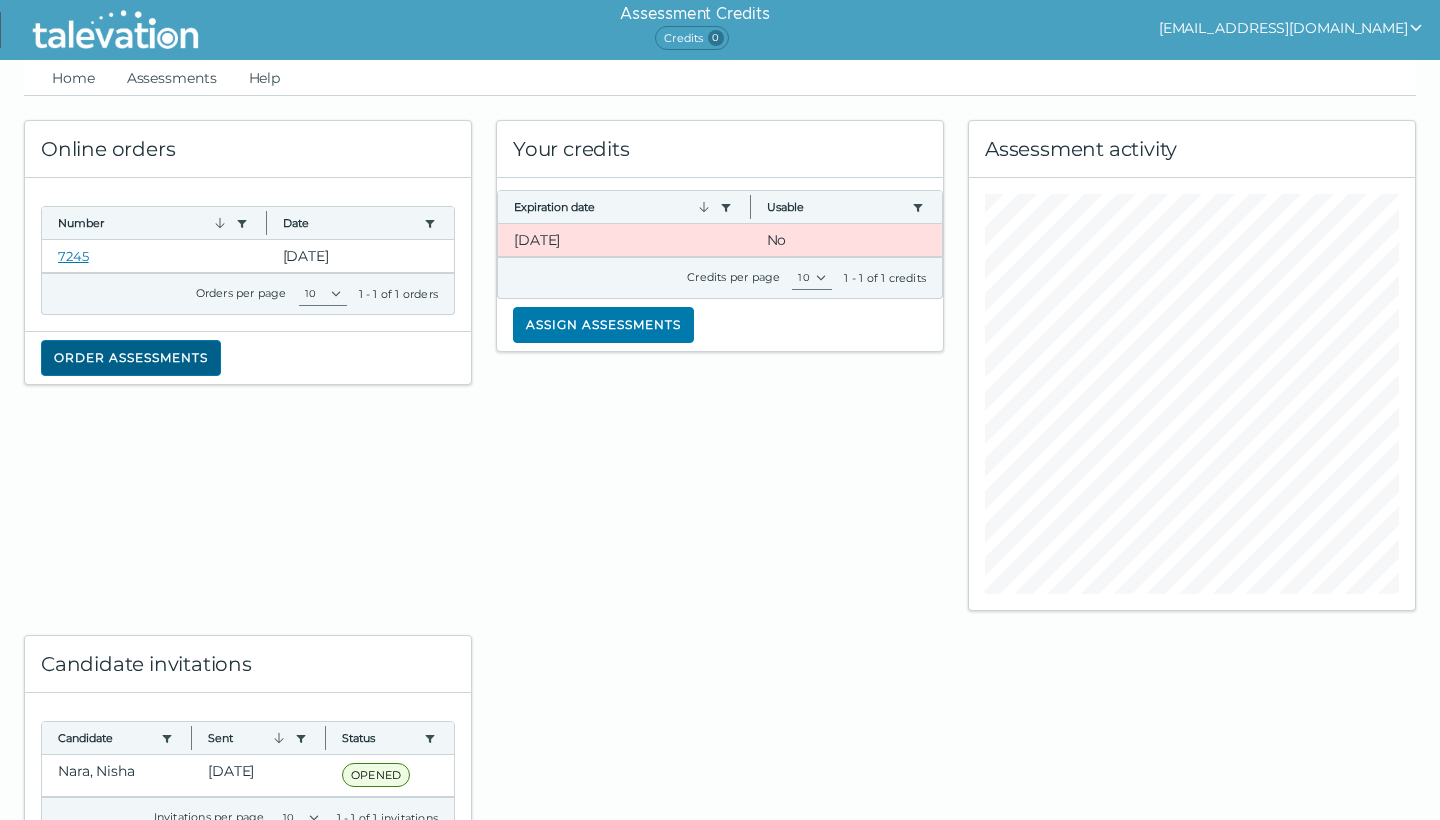 click on "Order assessments" 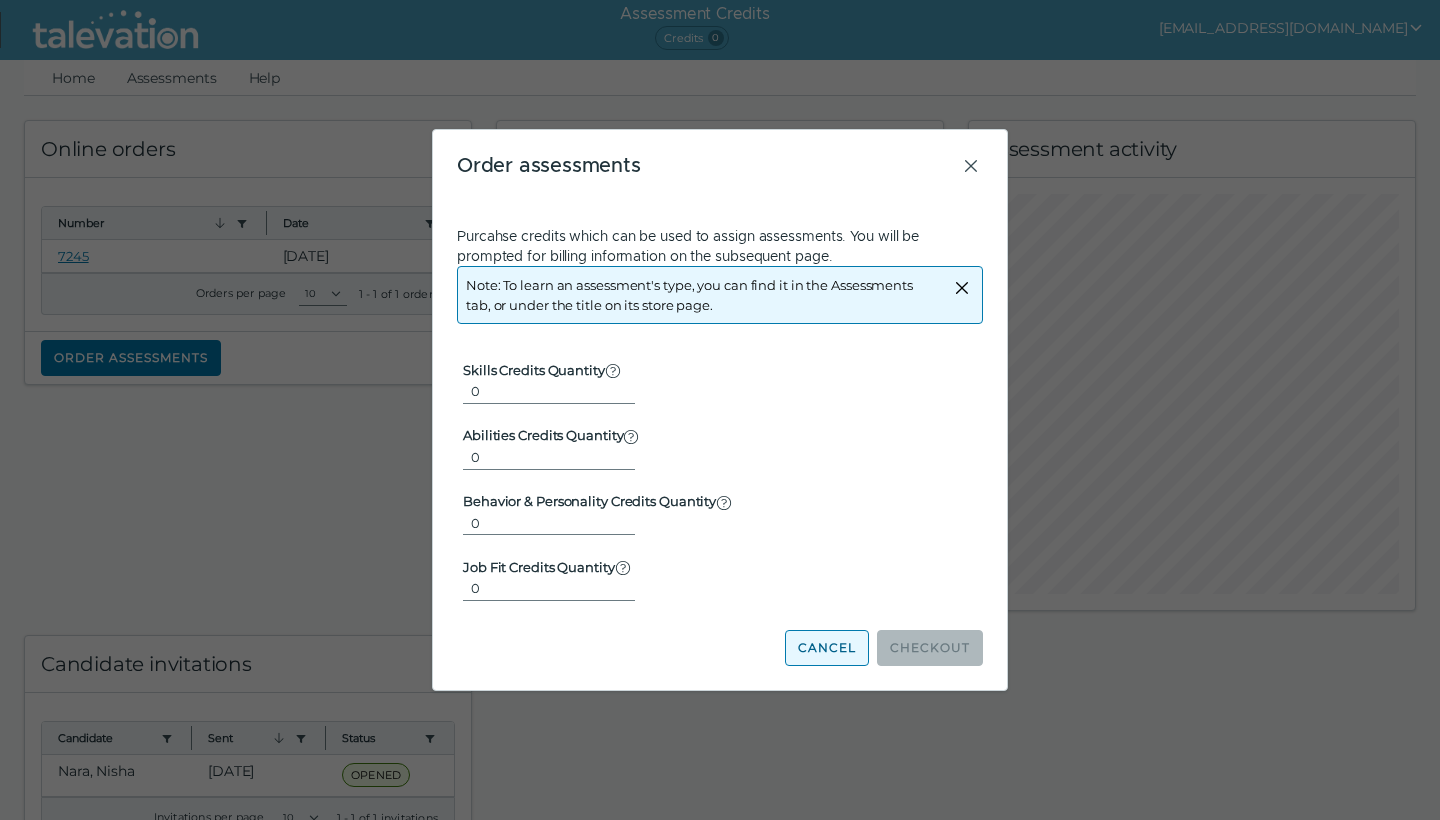 click on "Cancel" 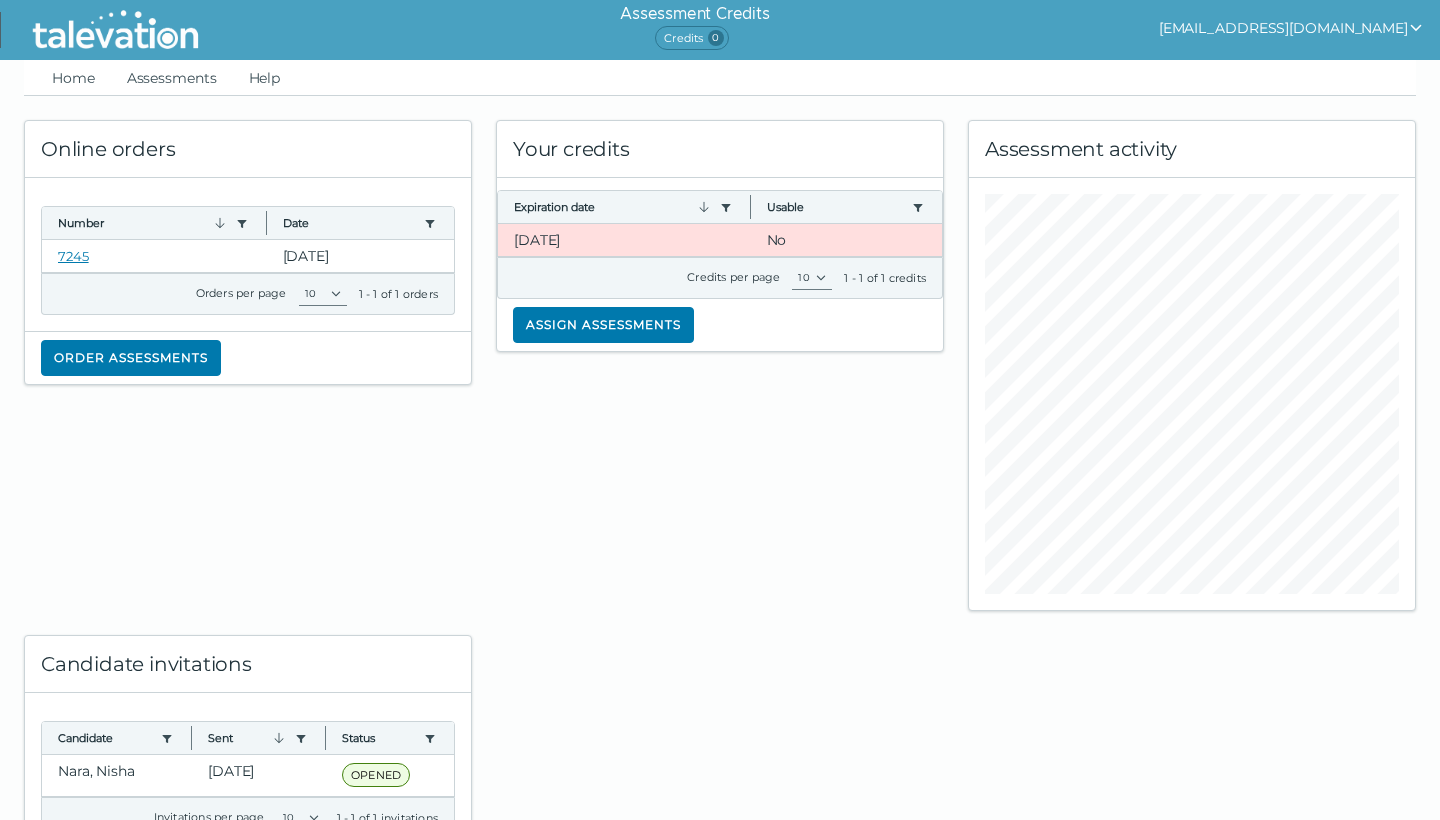 scroll, scrollTop: 0, scrollLeft: 0, axis: both 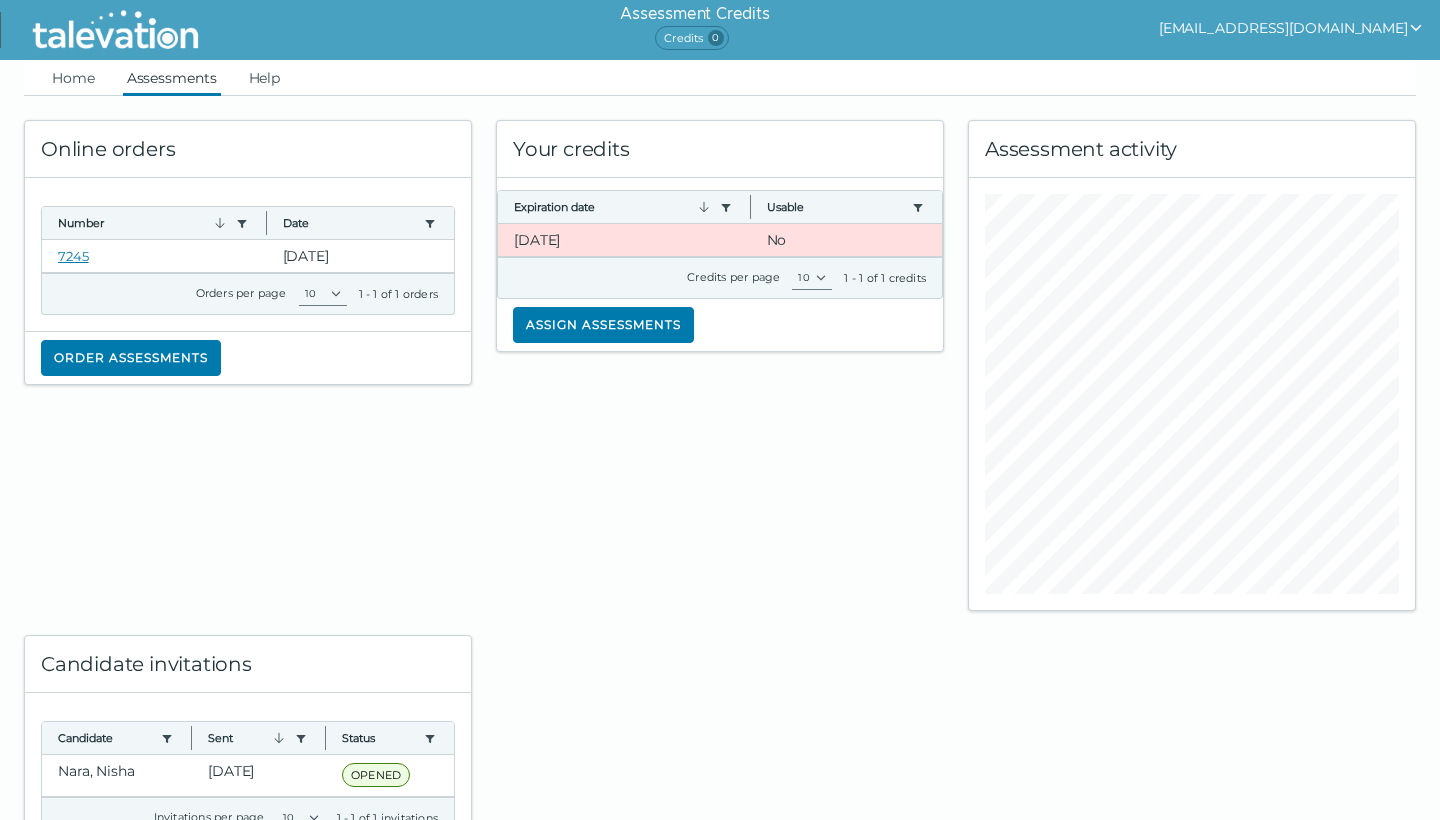 click on "Assessments" at bounding box center [172, 78] 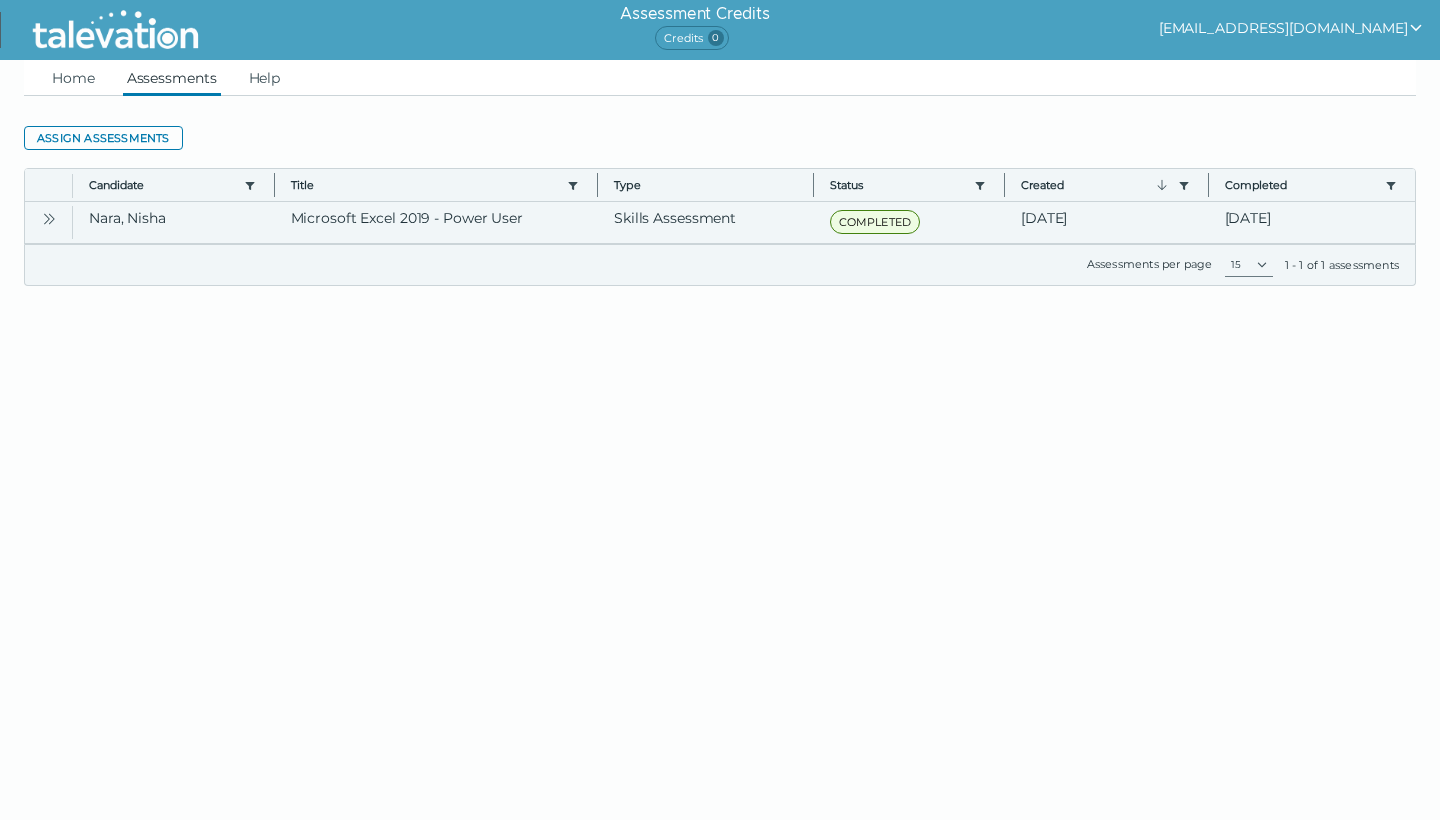 click 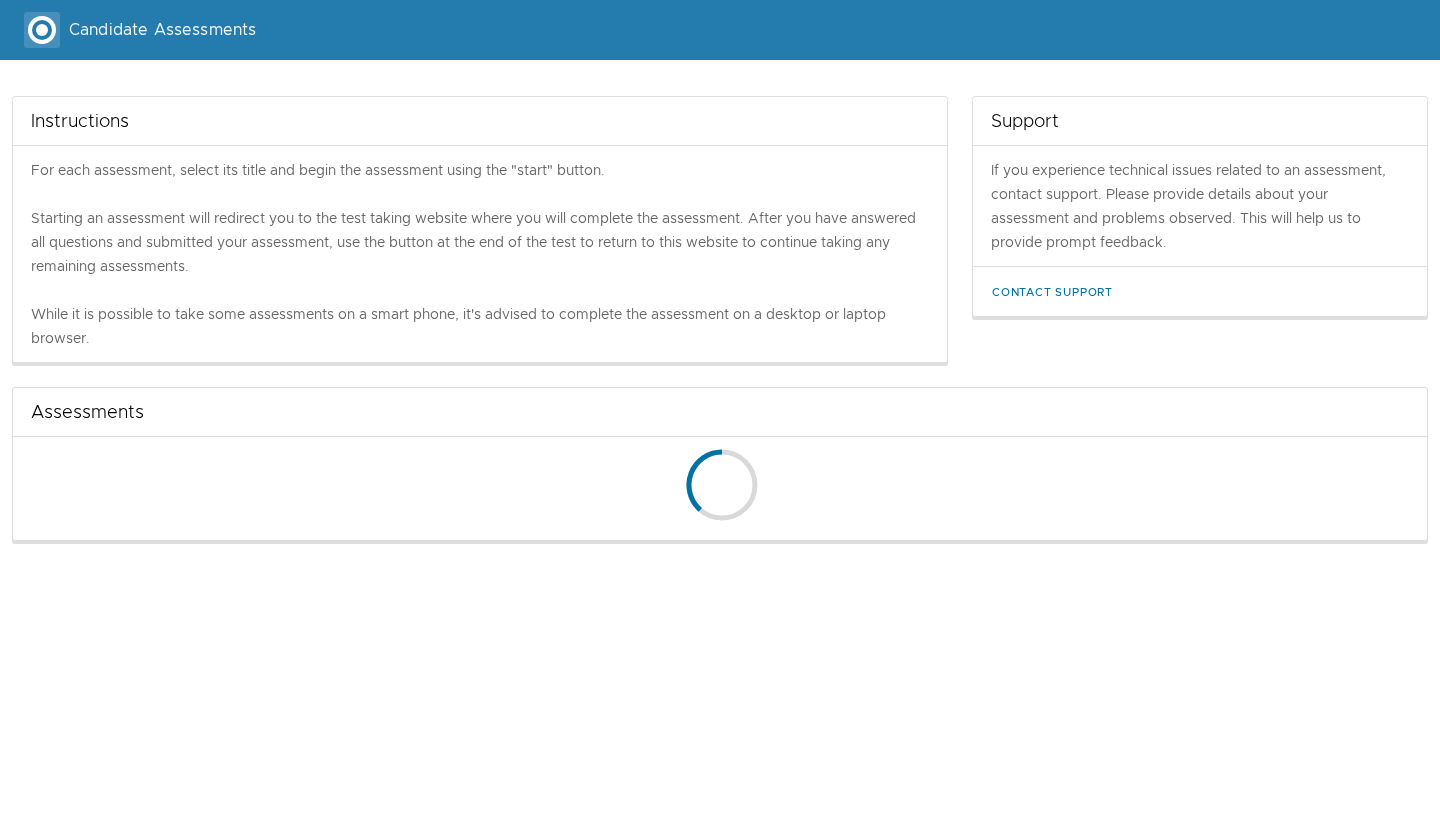 scroll, scrollTop: 0, scrollLeft: 0, axis: both 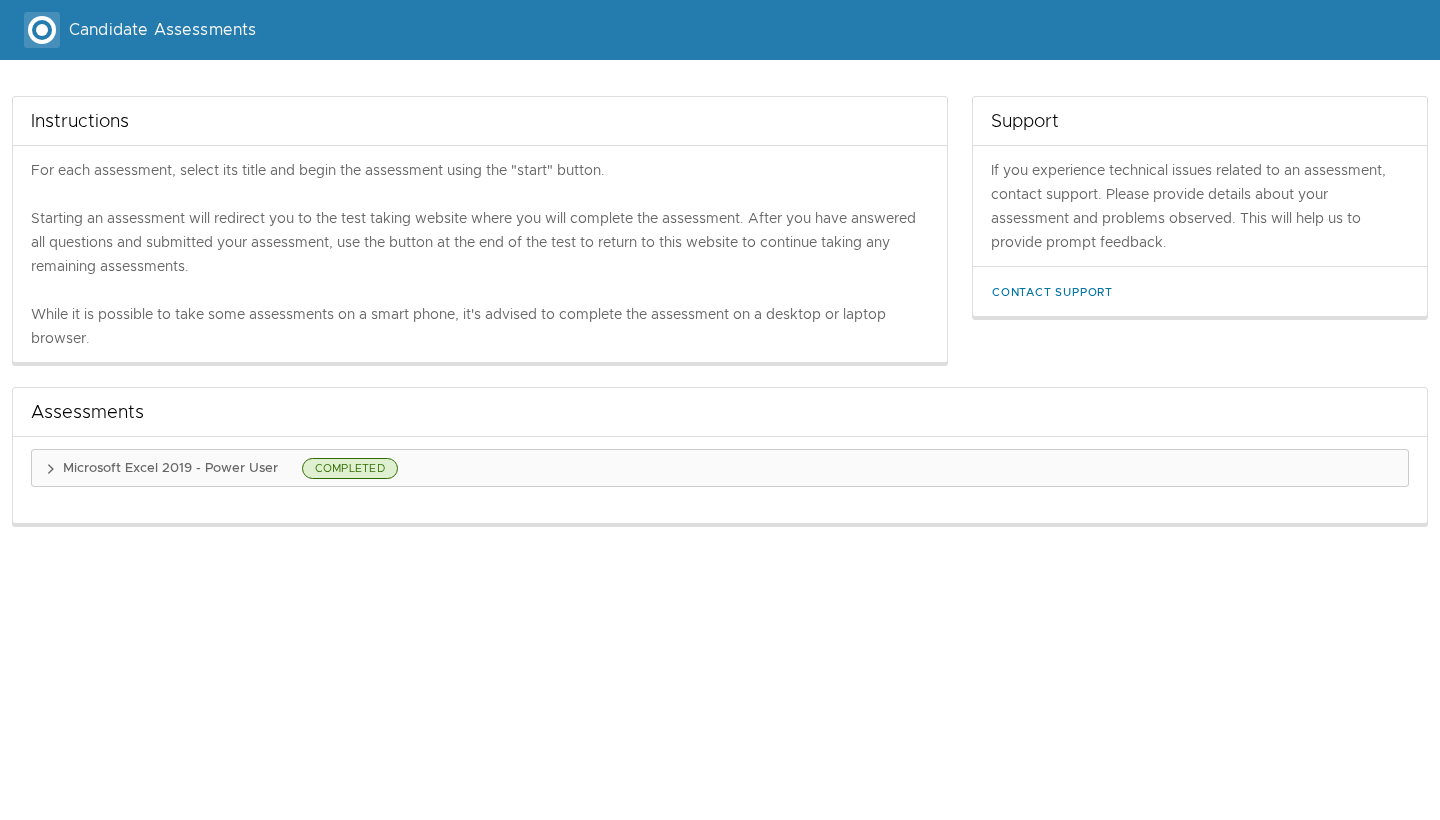 click 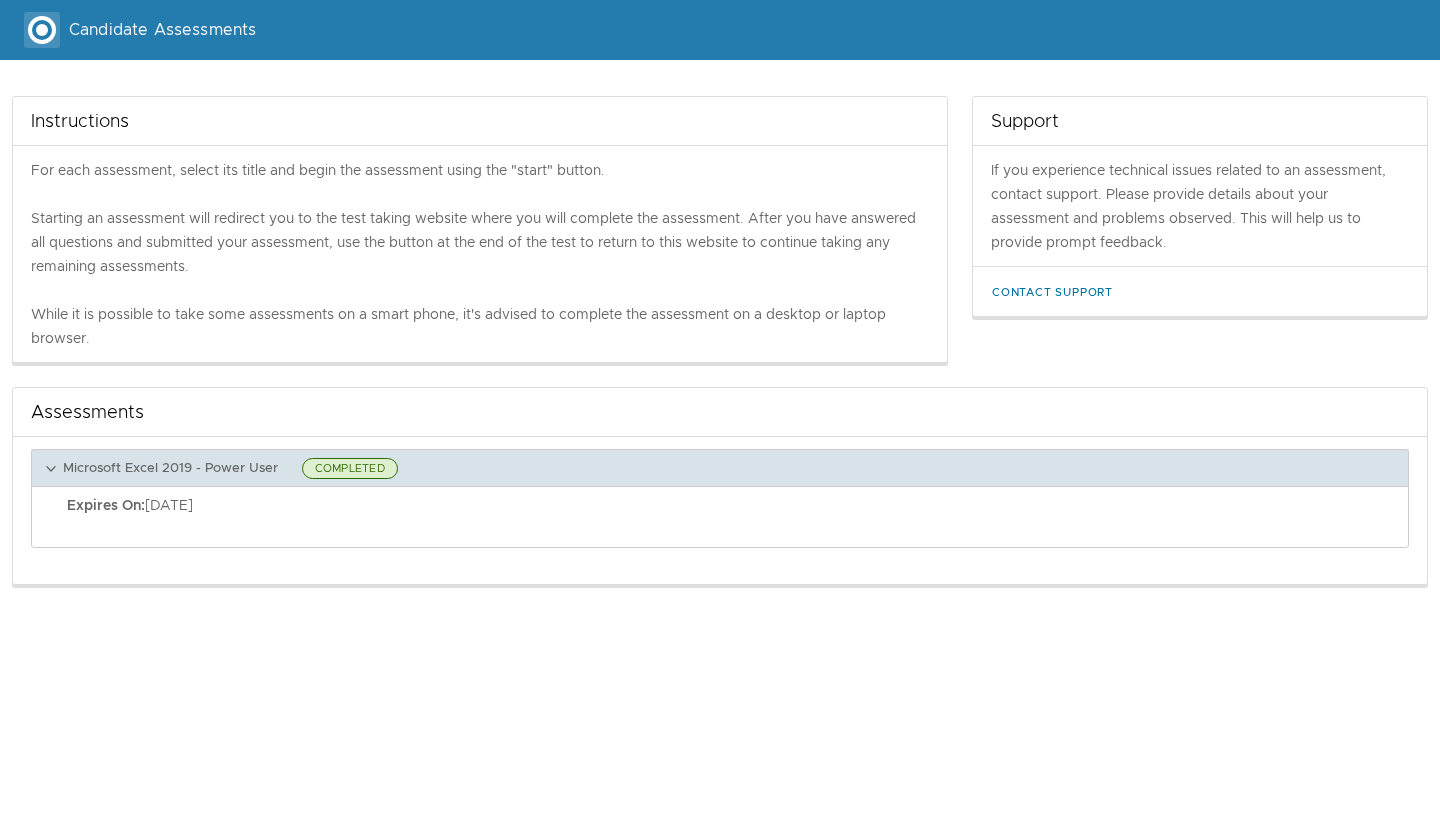 click on "Candidate Assessments" at bounding box center (162, 30) 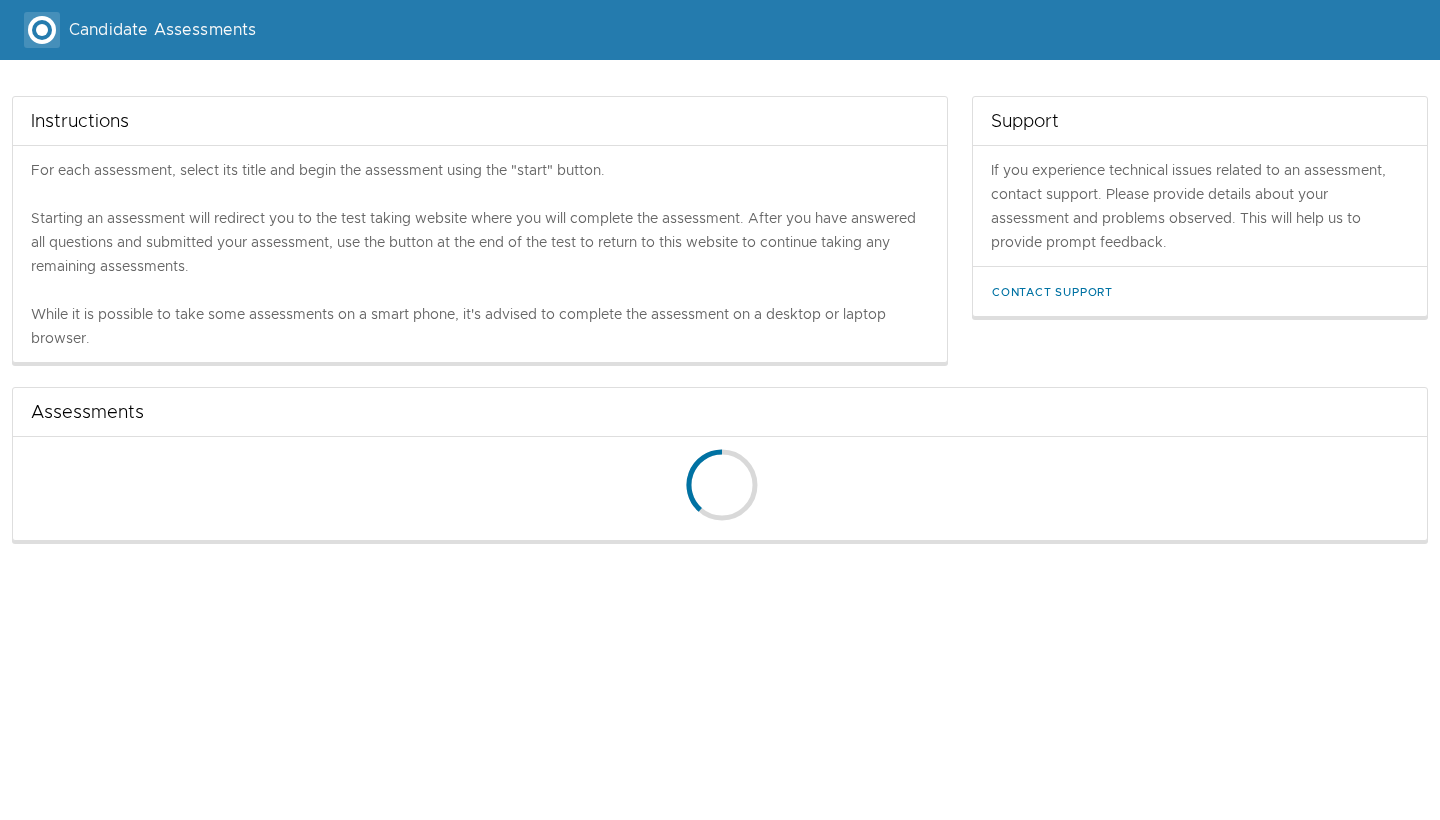 scroll, scrollTop: 0, scrollLeft: 0, axis: both 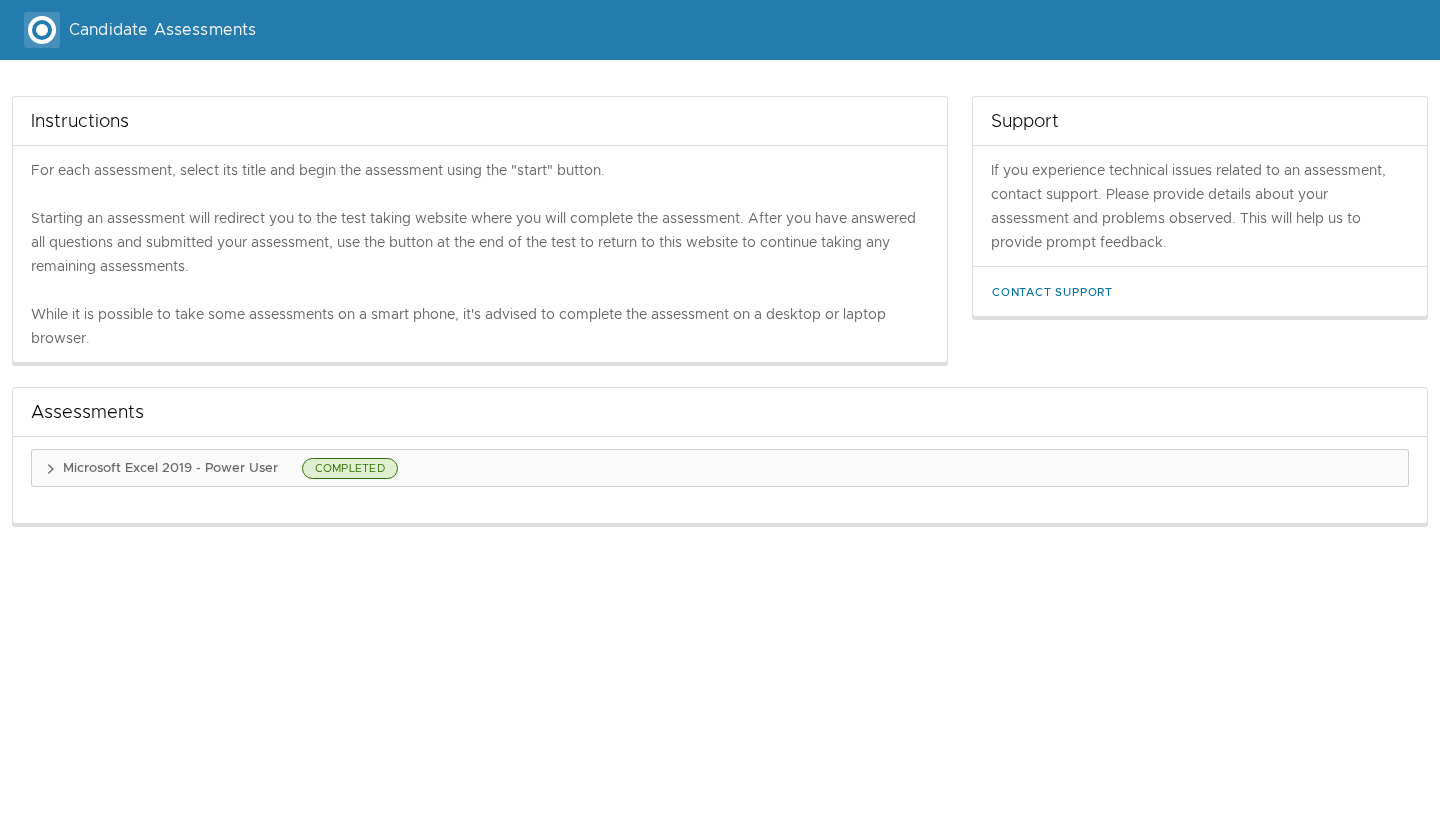 click 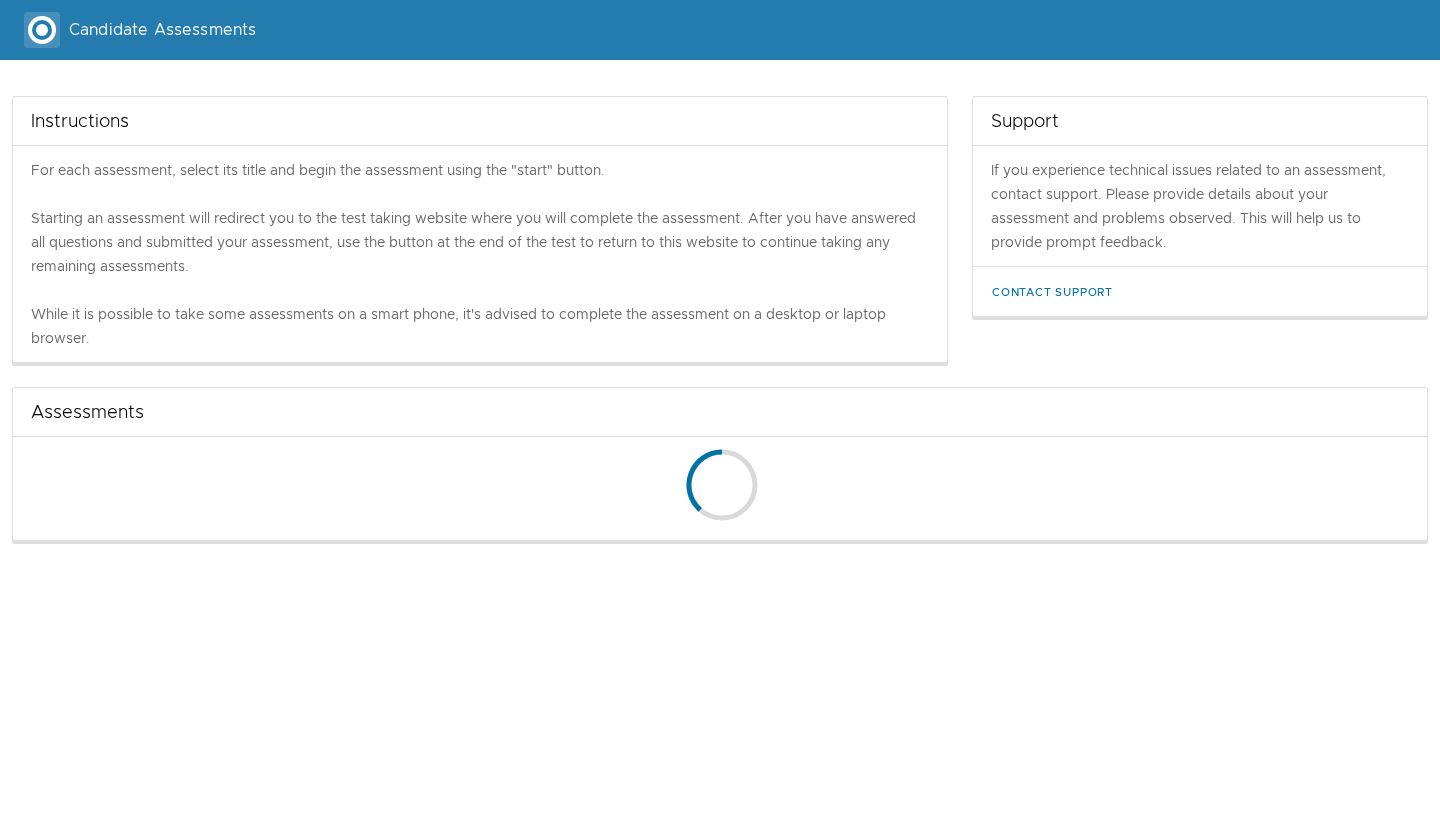scroll, scrollTop: 0, scrollLeft: 0, axis: both 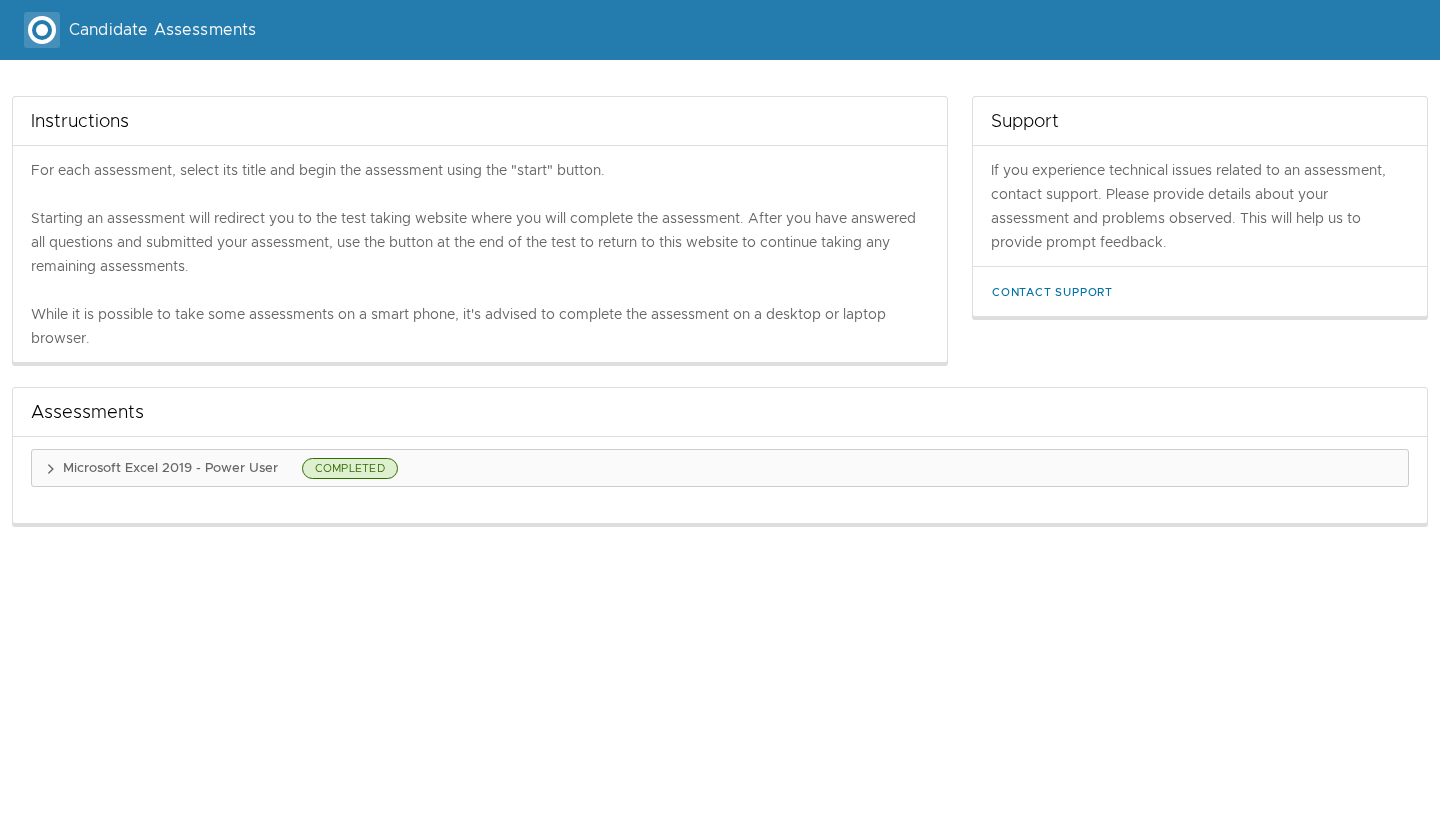 click on "Candidate Assessments" at bounding box center [162, 30] 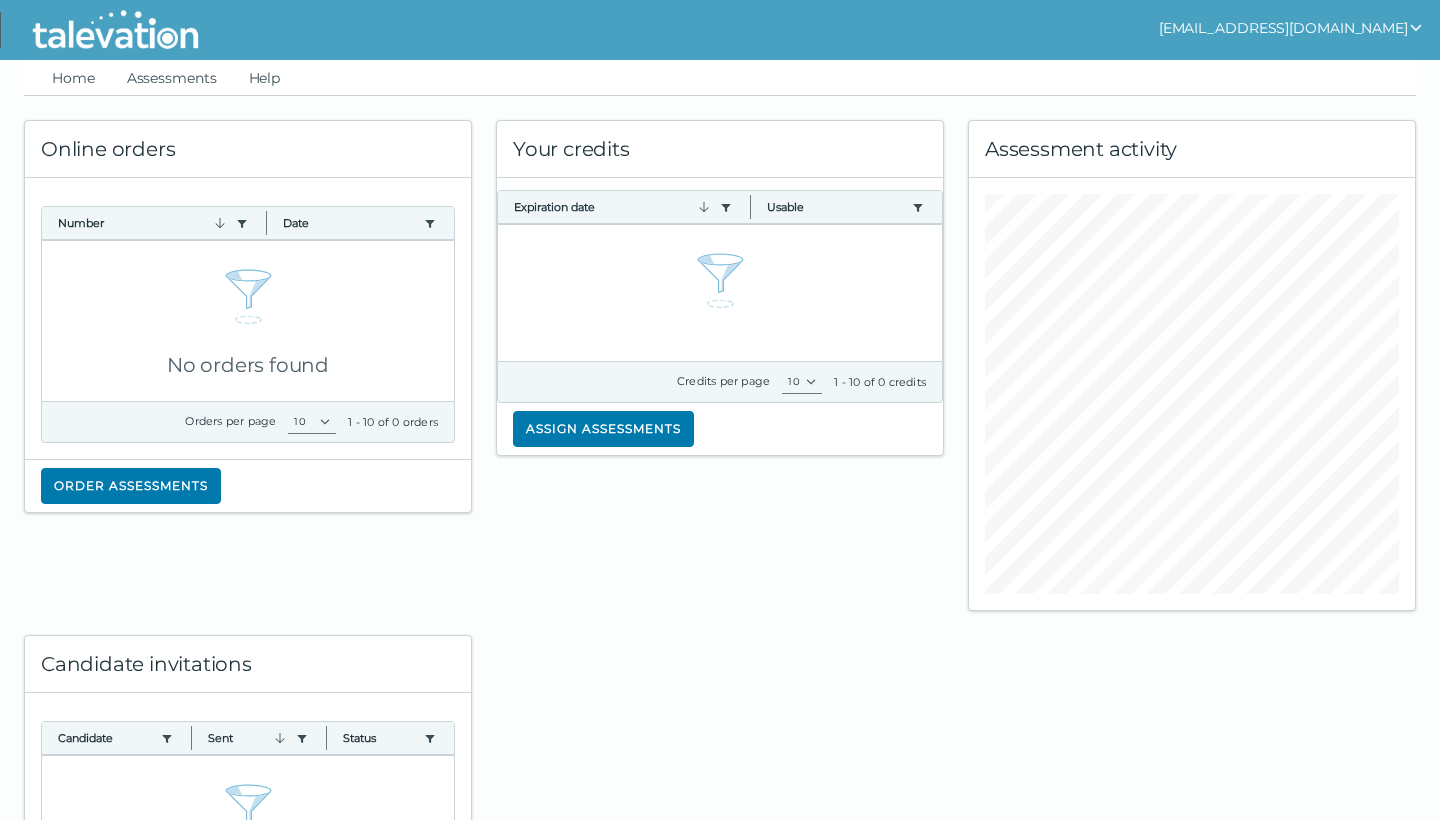 scroll, scrollTop: 0, scrollLeft: 0, axis: both 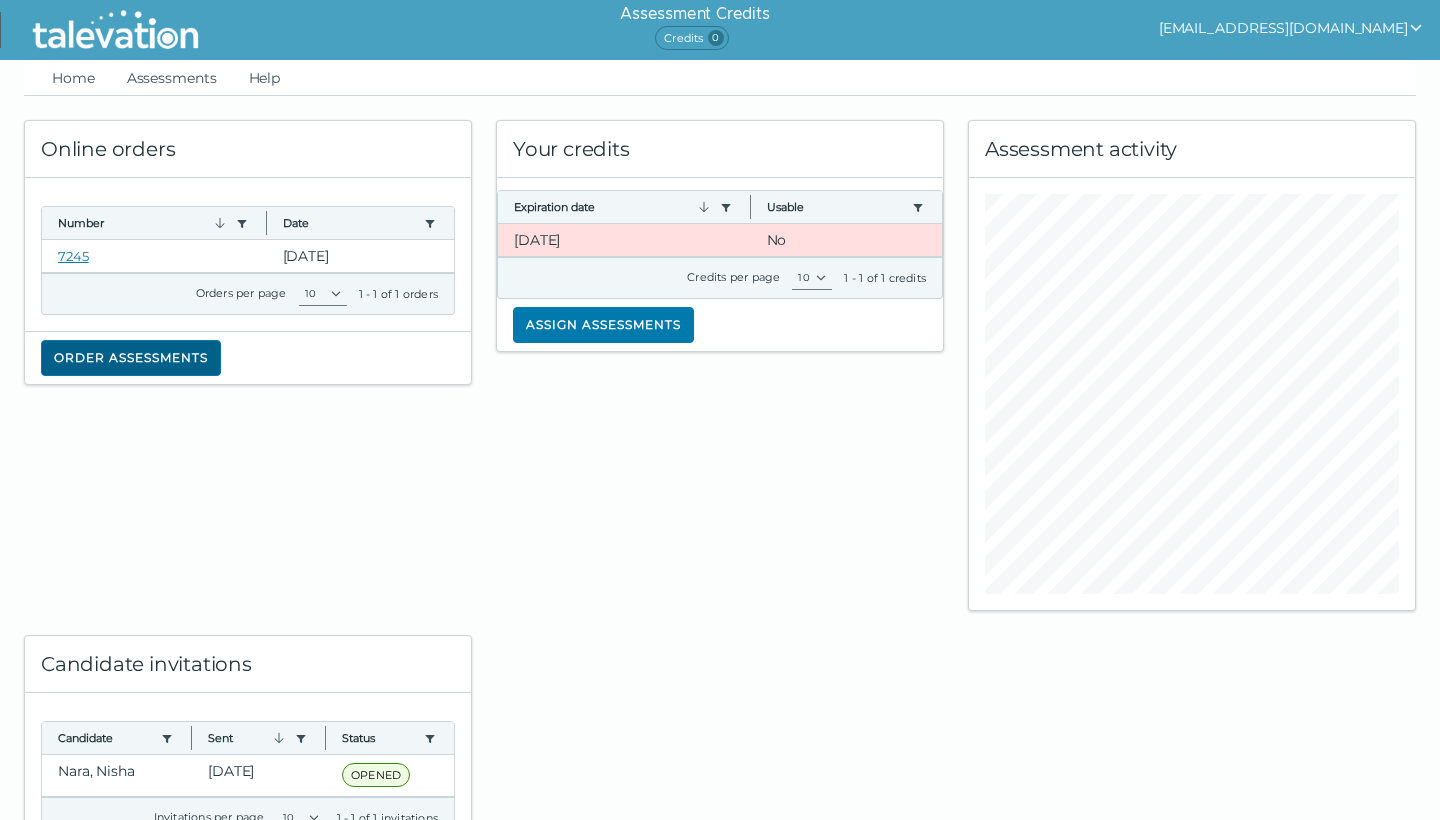 click on "Order assessments" 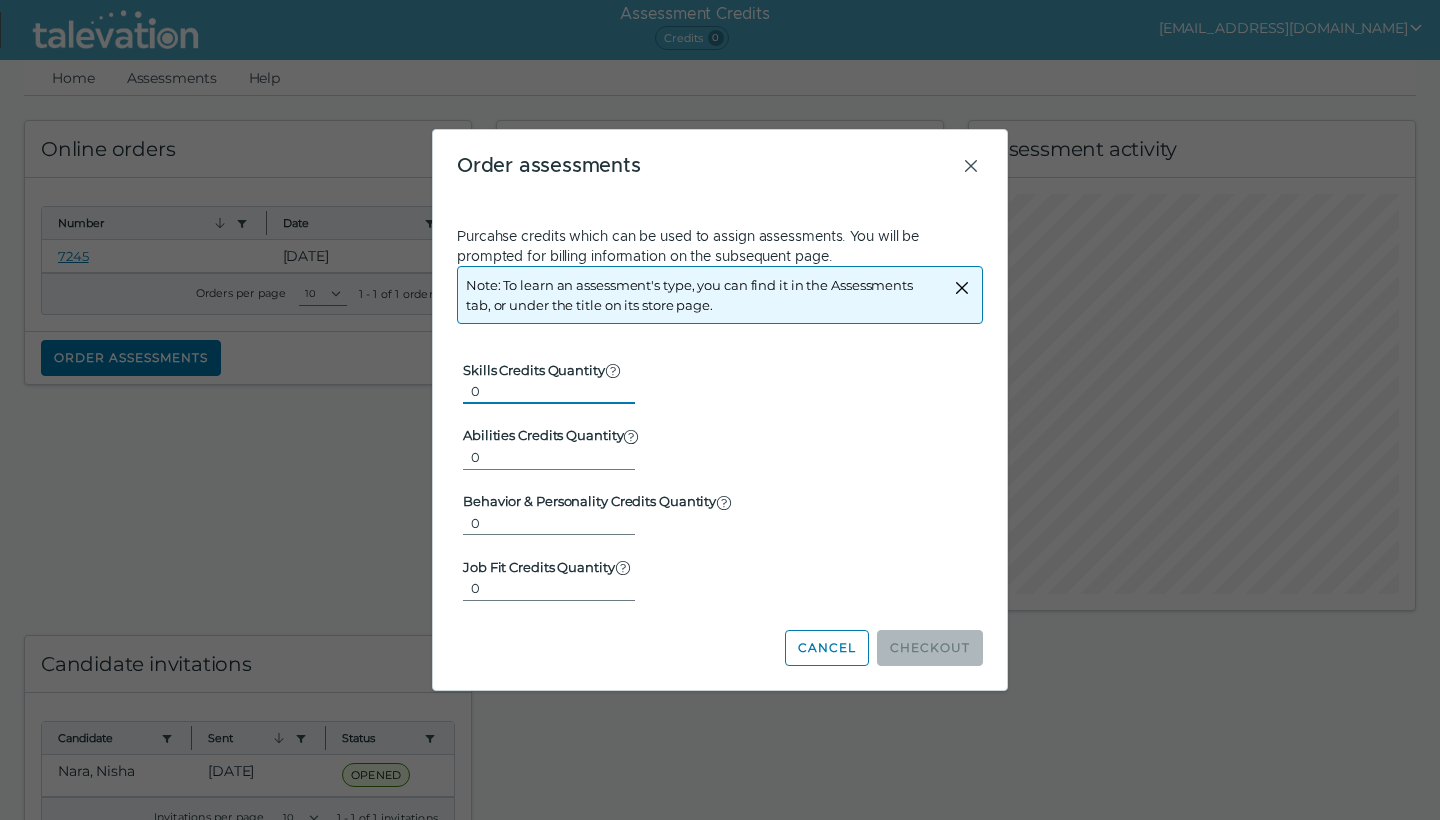 type on "1" 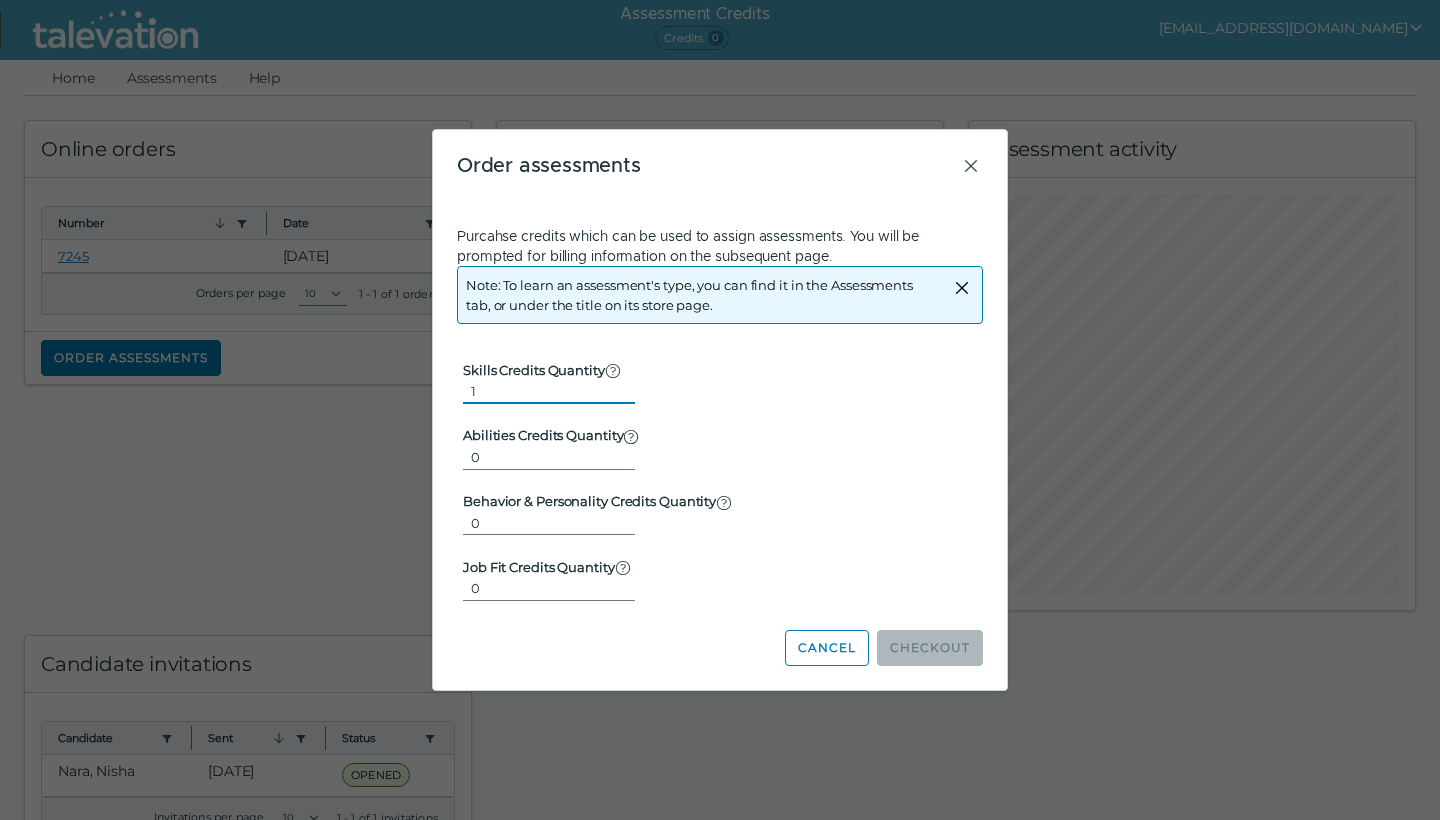 click on "1" at bounding box center (549, 391) 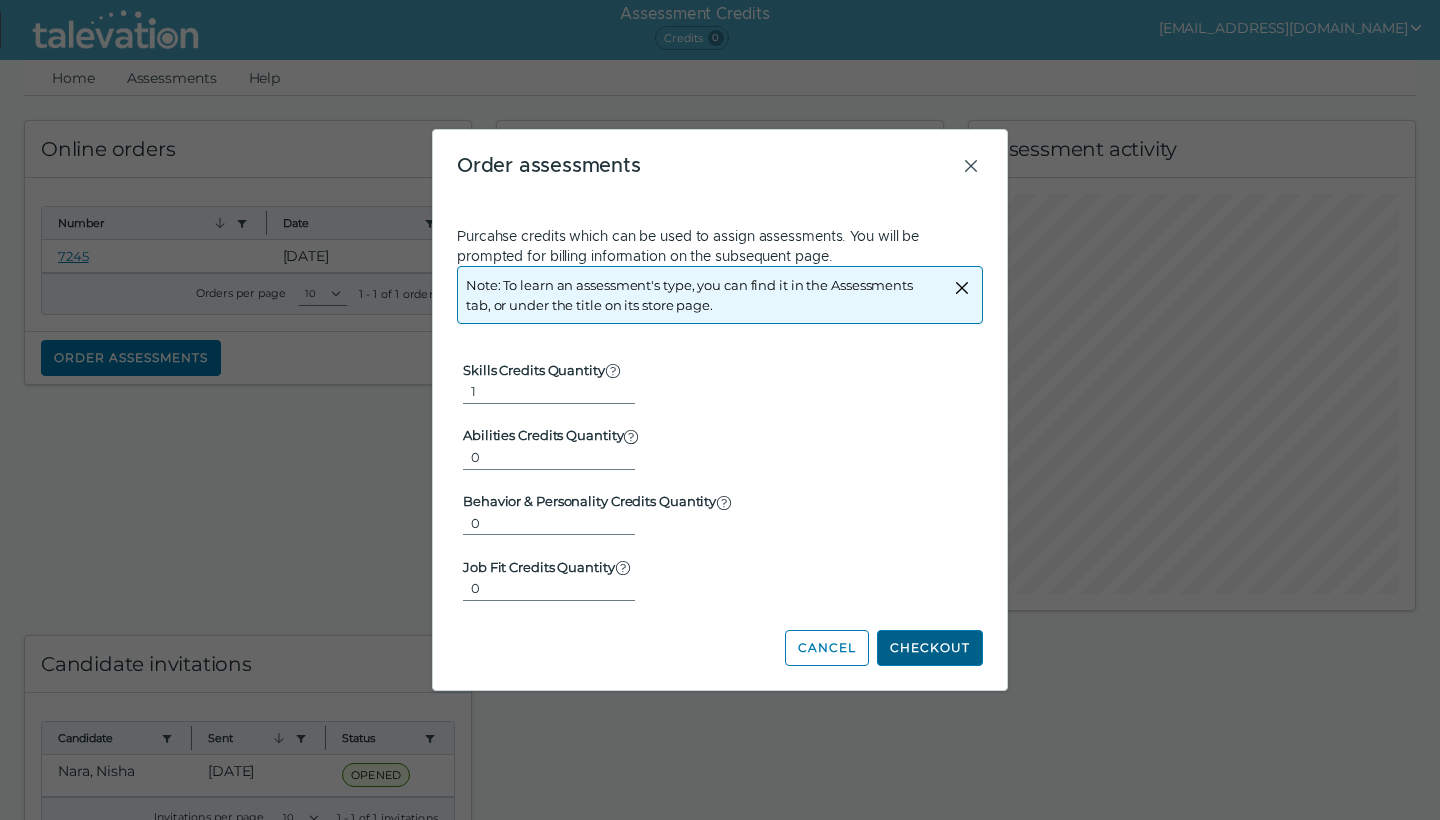 click on "Checkout" 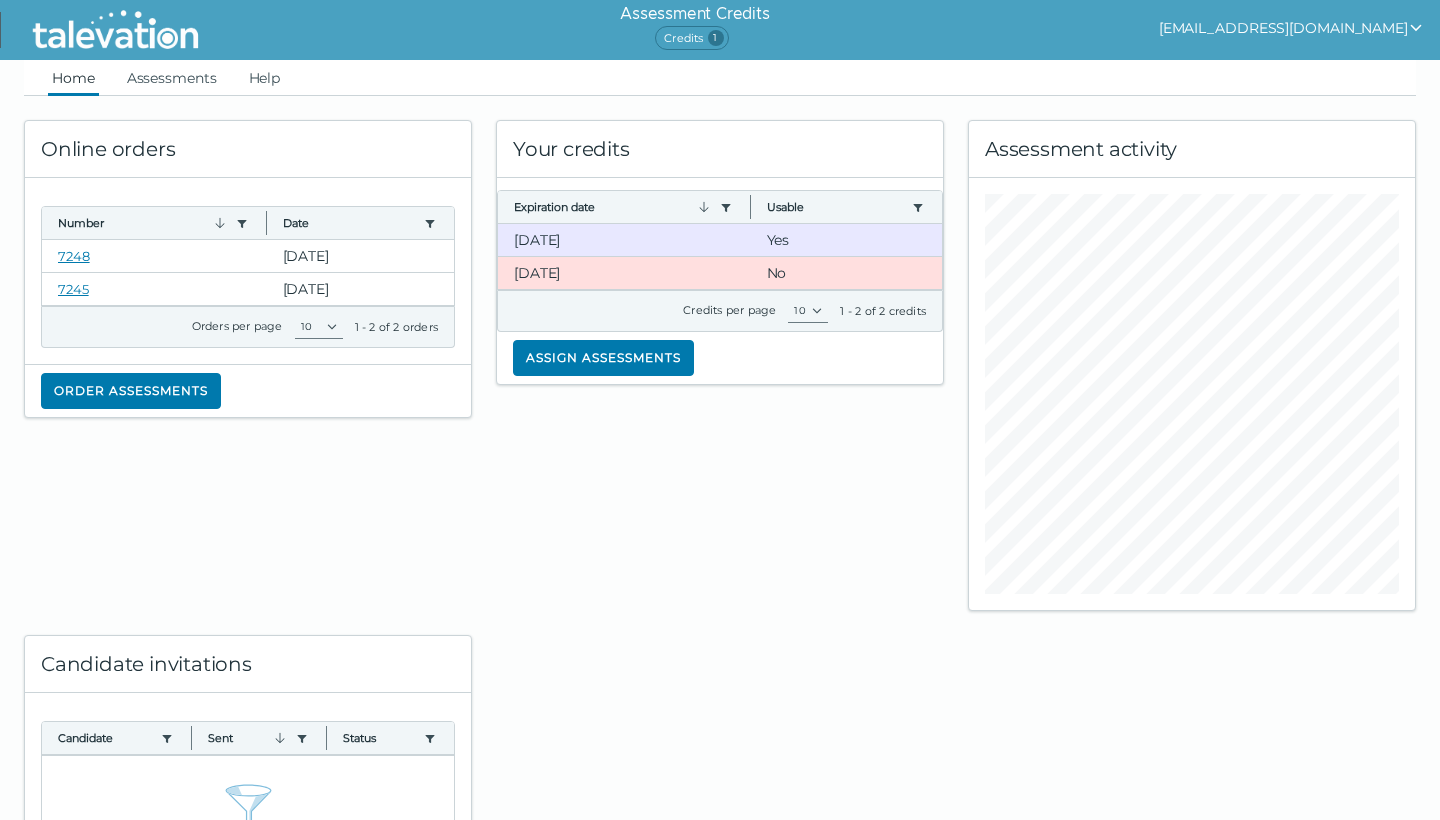 scroll, scrollTop: 0, scrollLeft: 0, axis: both 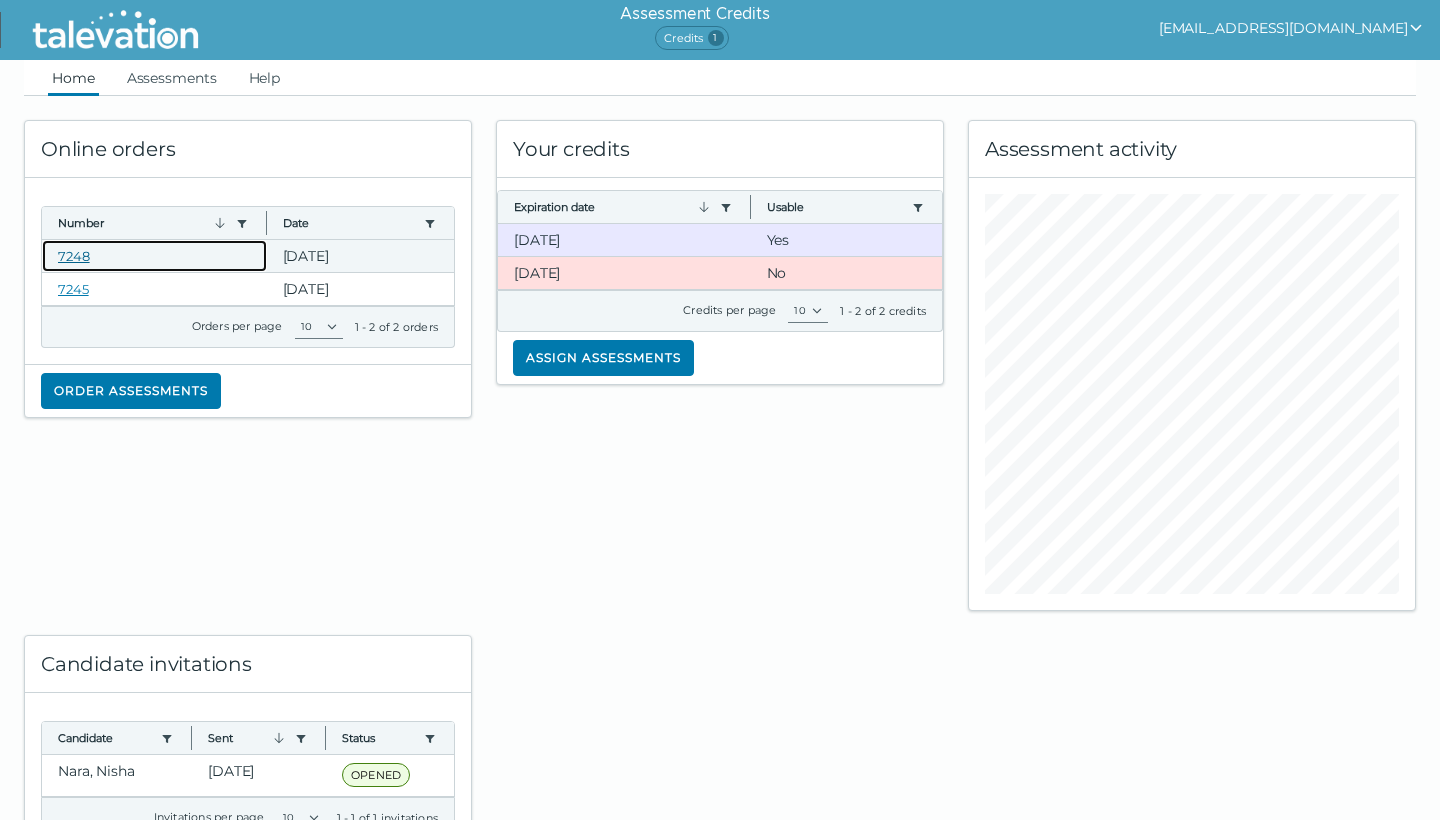 click on "7248" 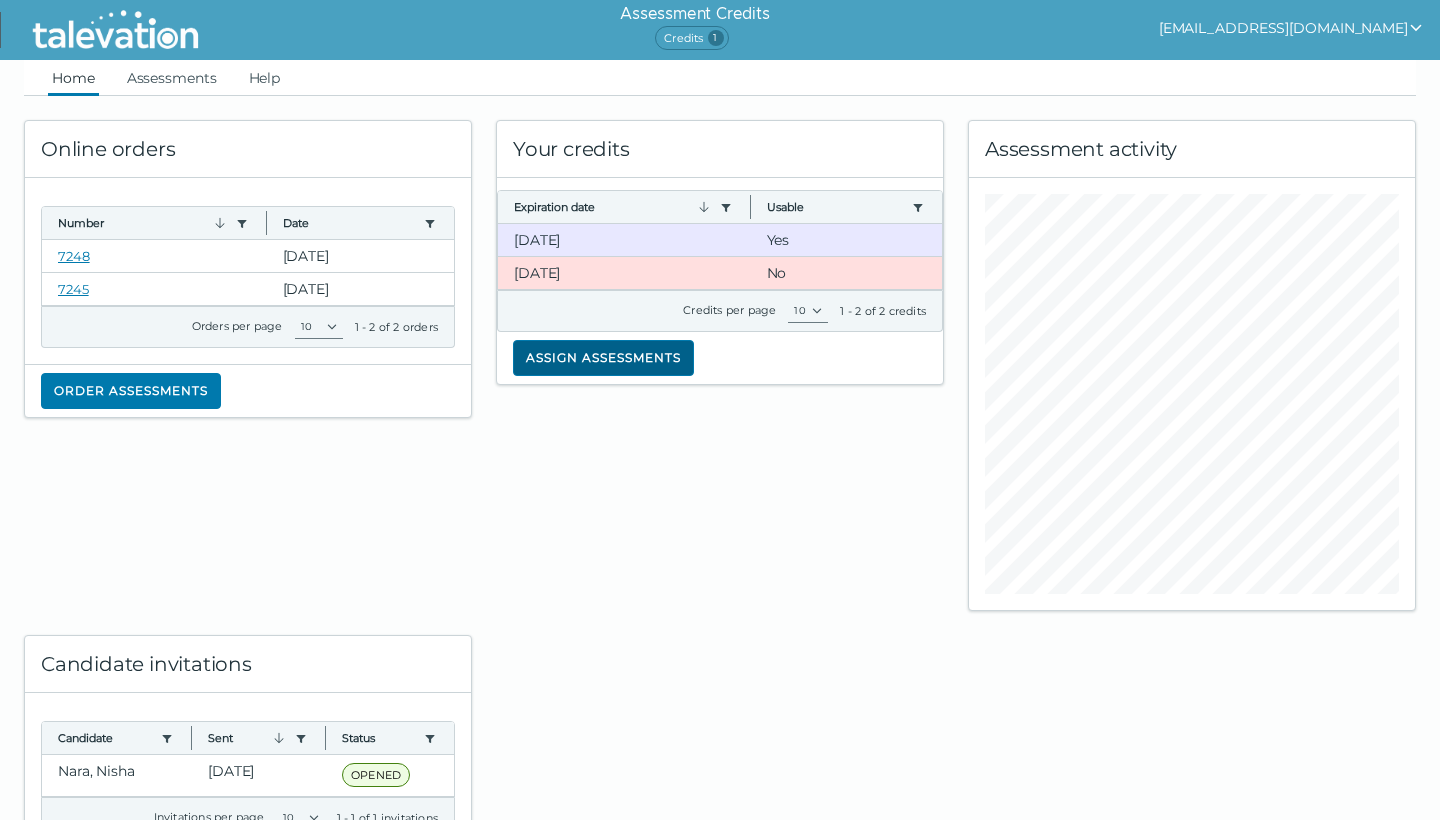 click on "Assign assessments" 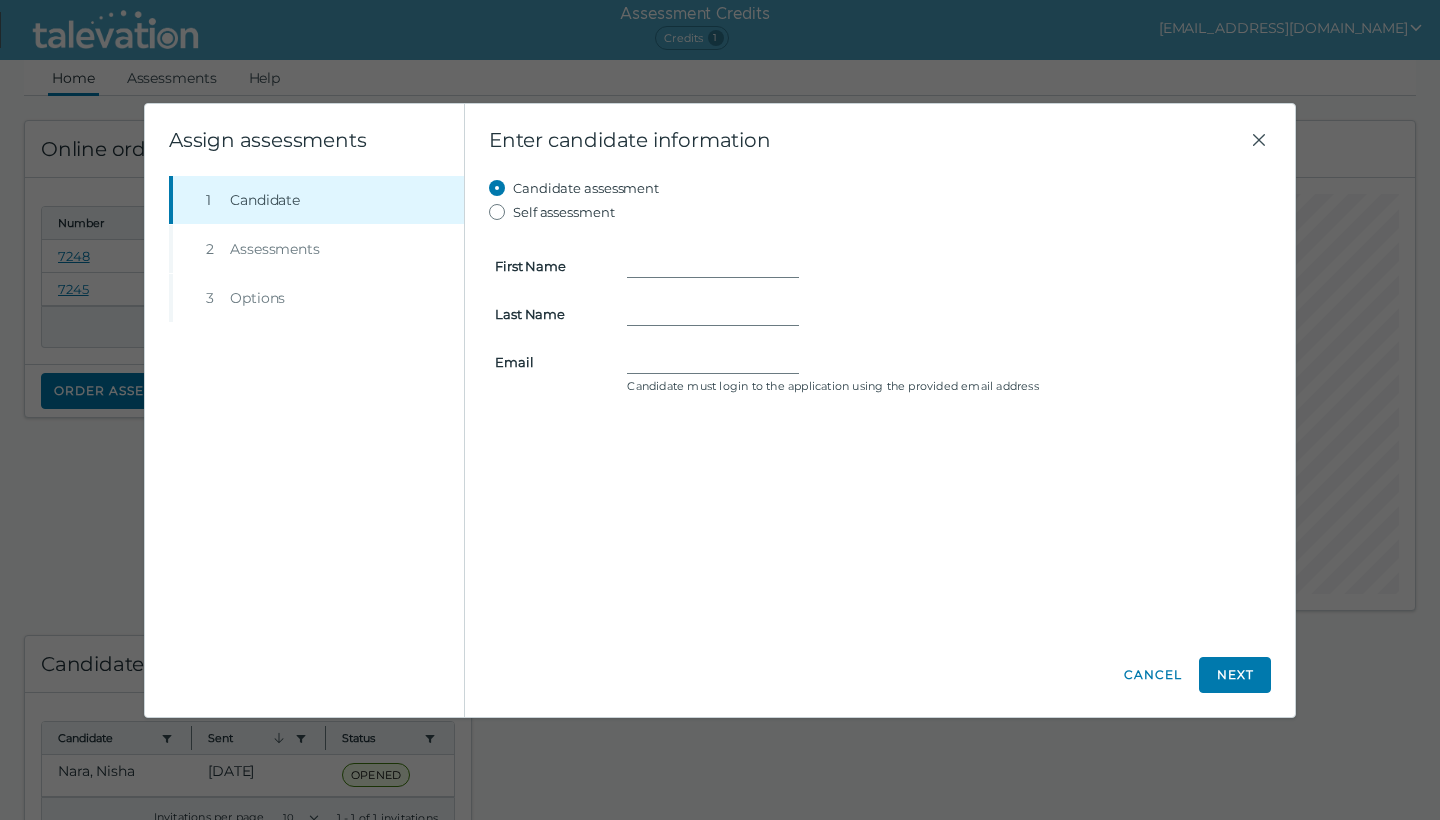 click on "Self assessment" at bounding box center [501, 212] 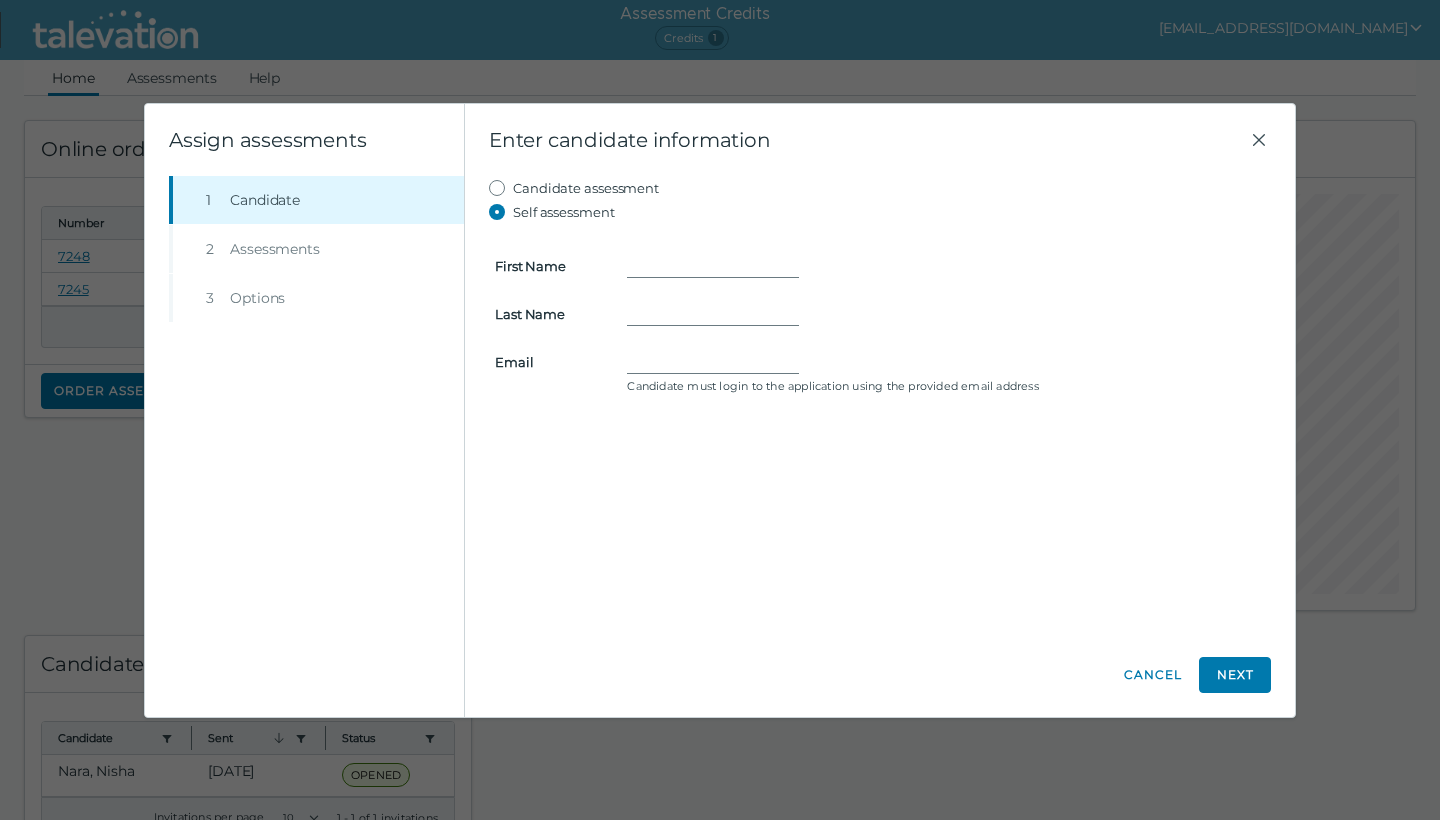 type on "Nisha" 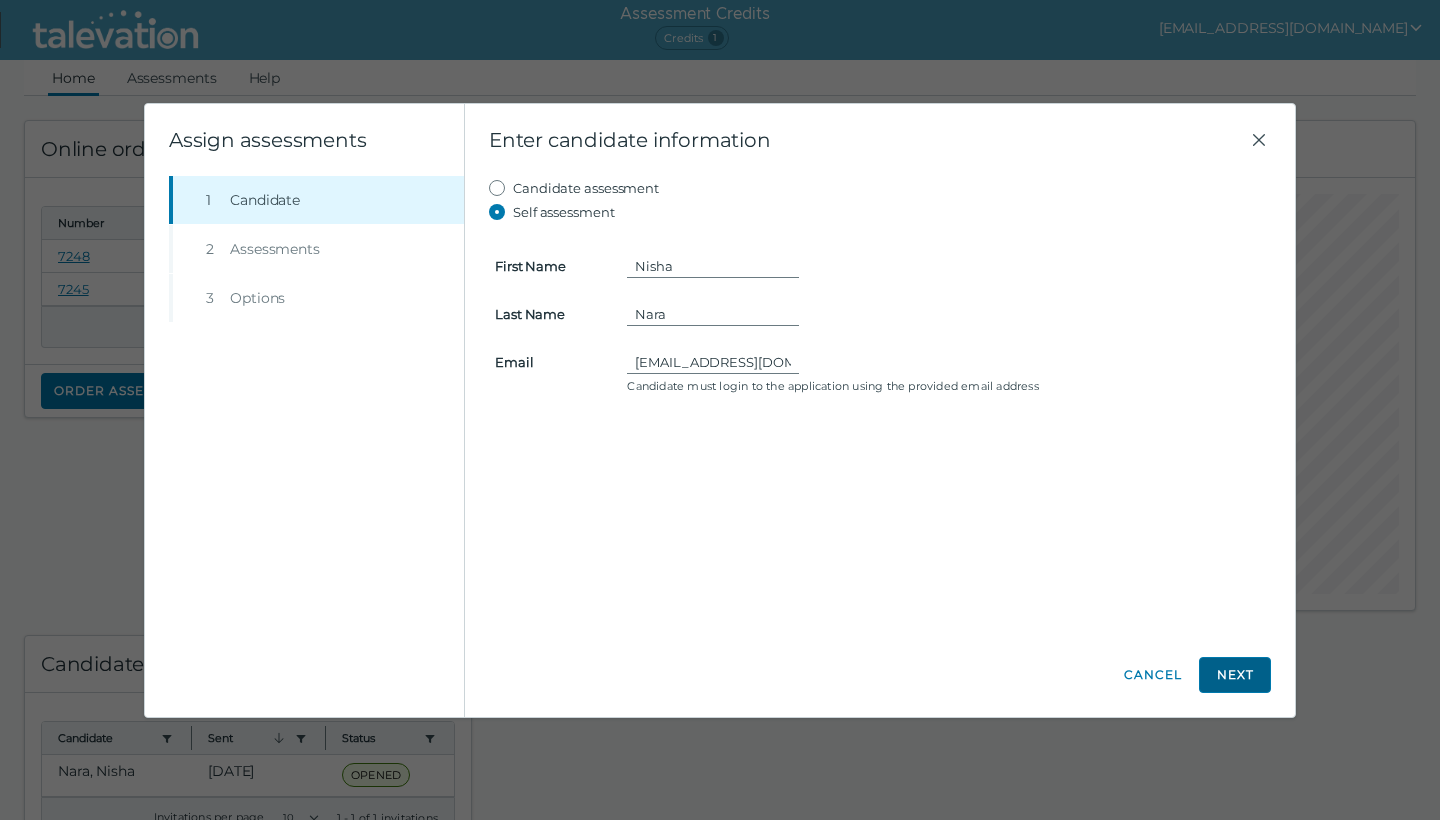 click on "Next" 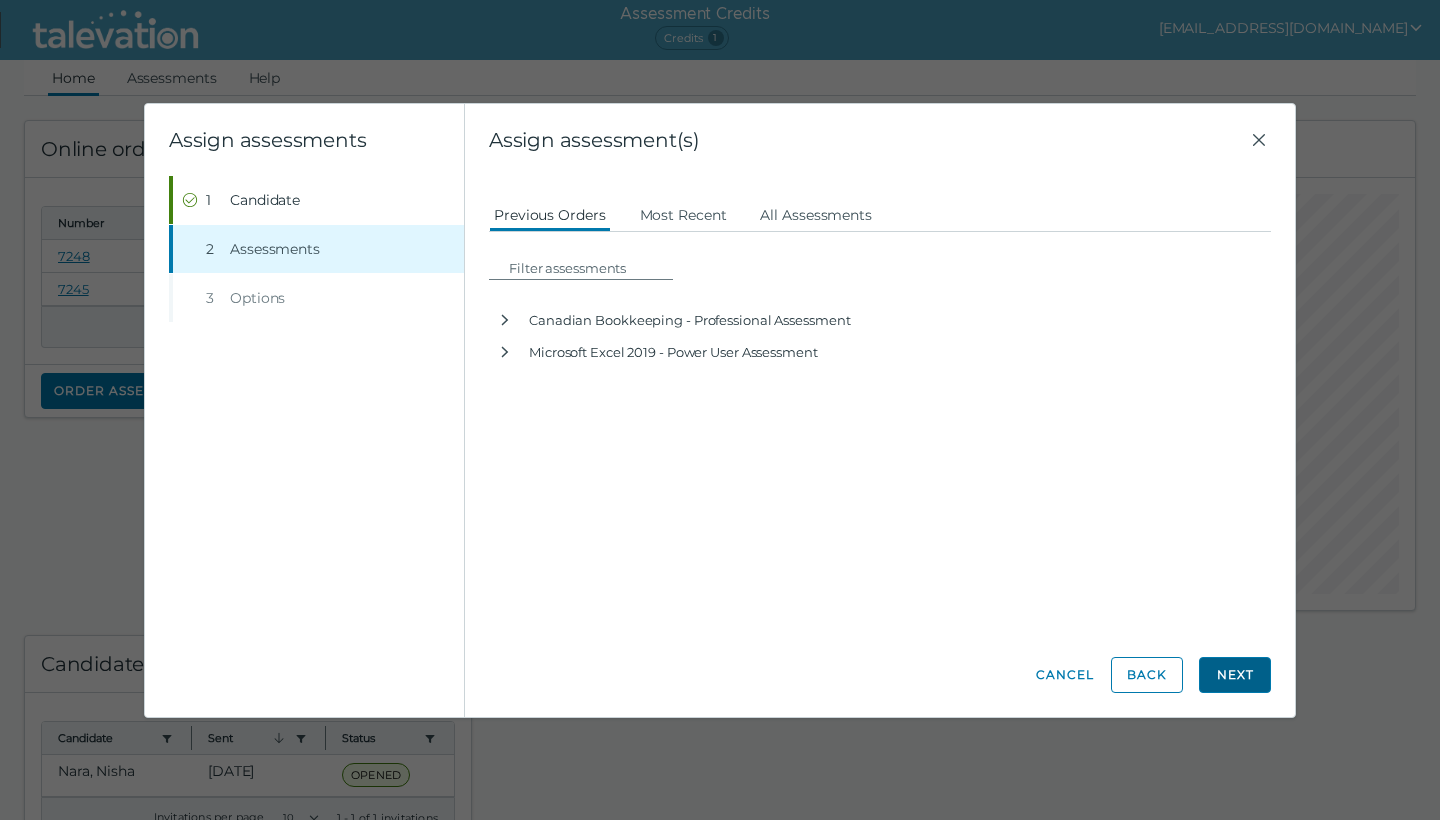 click on "Next" 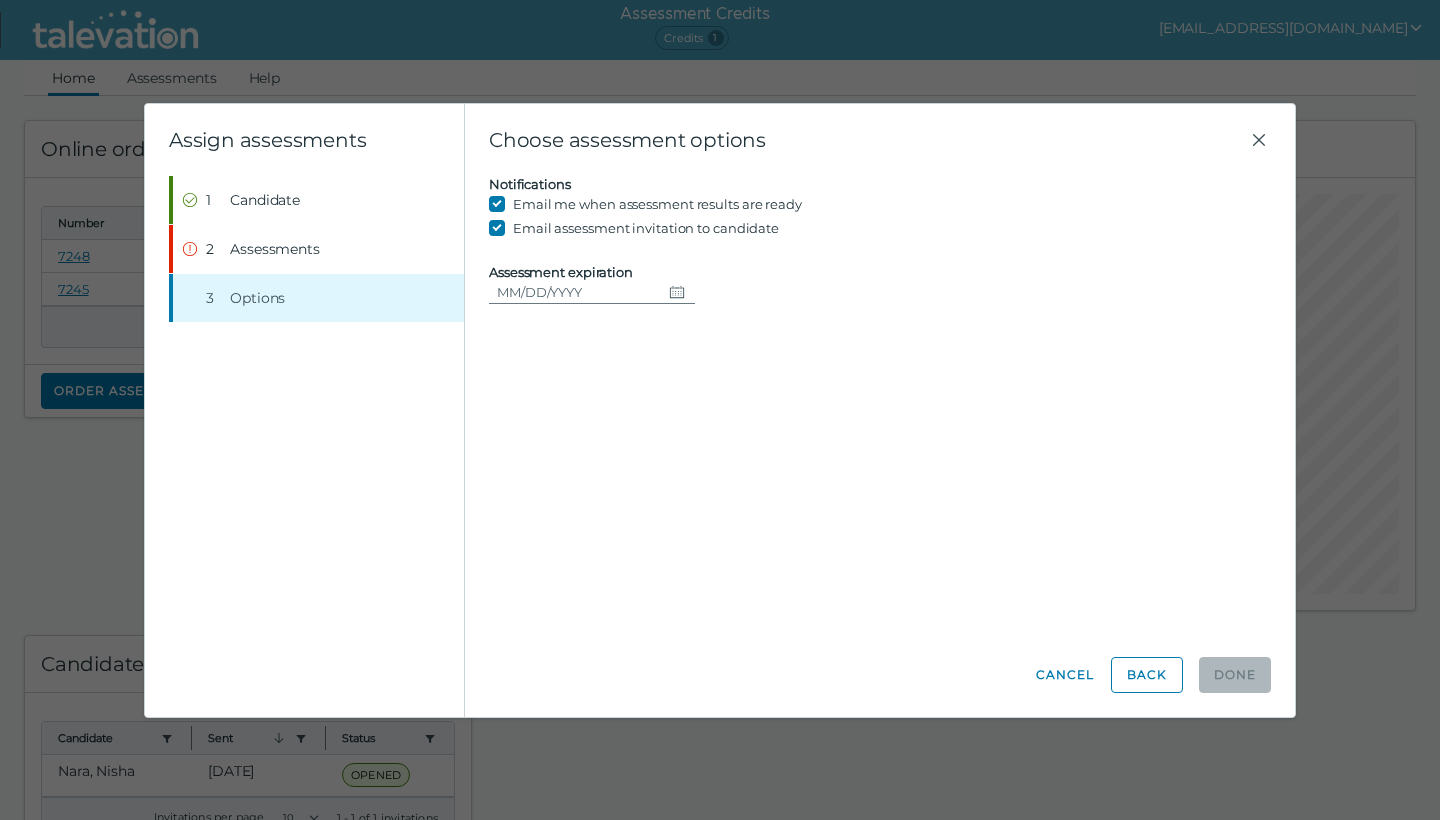 click 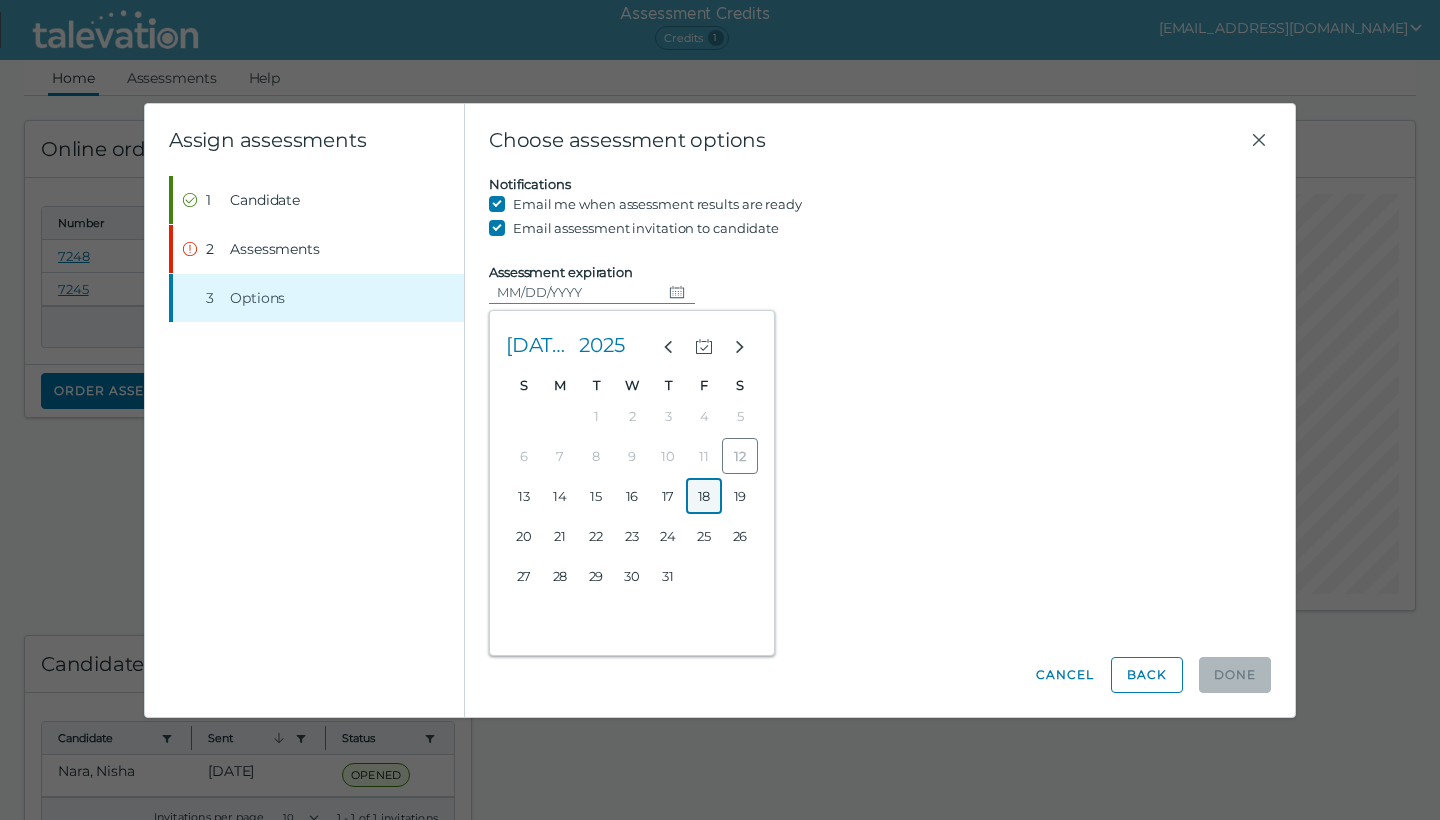 click on "18" 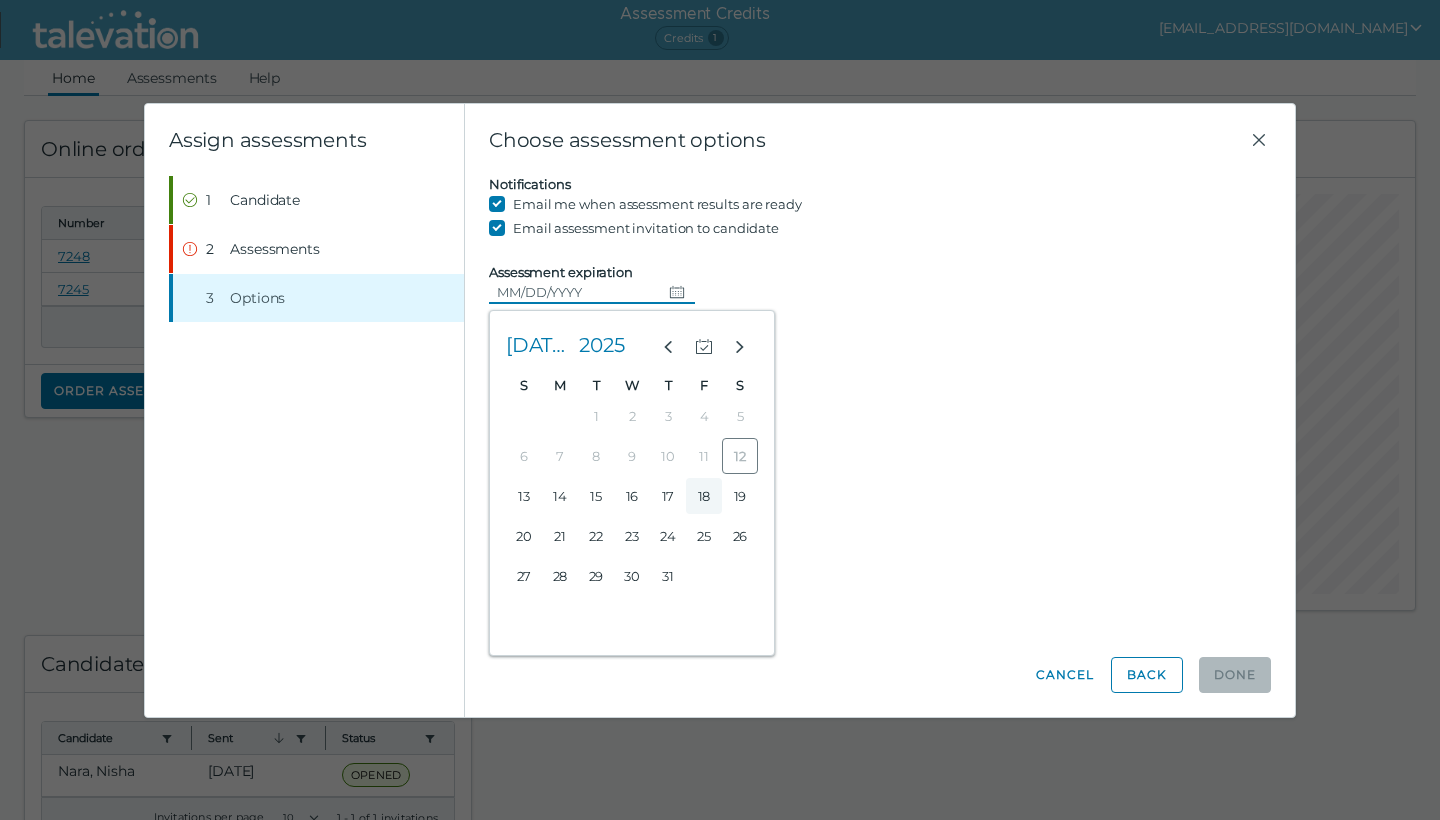 type on "07/18/2025" 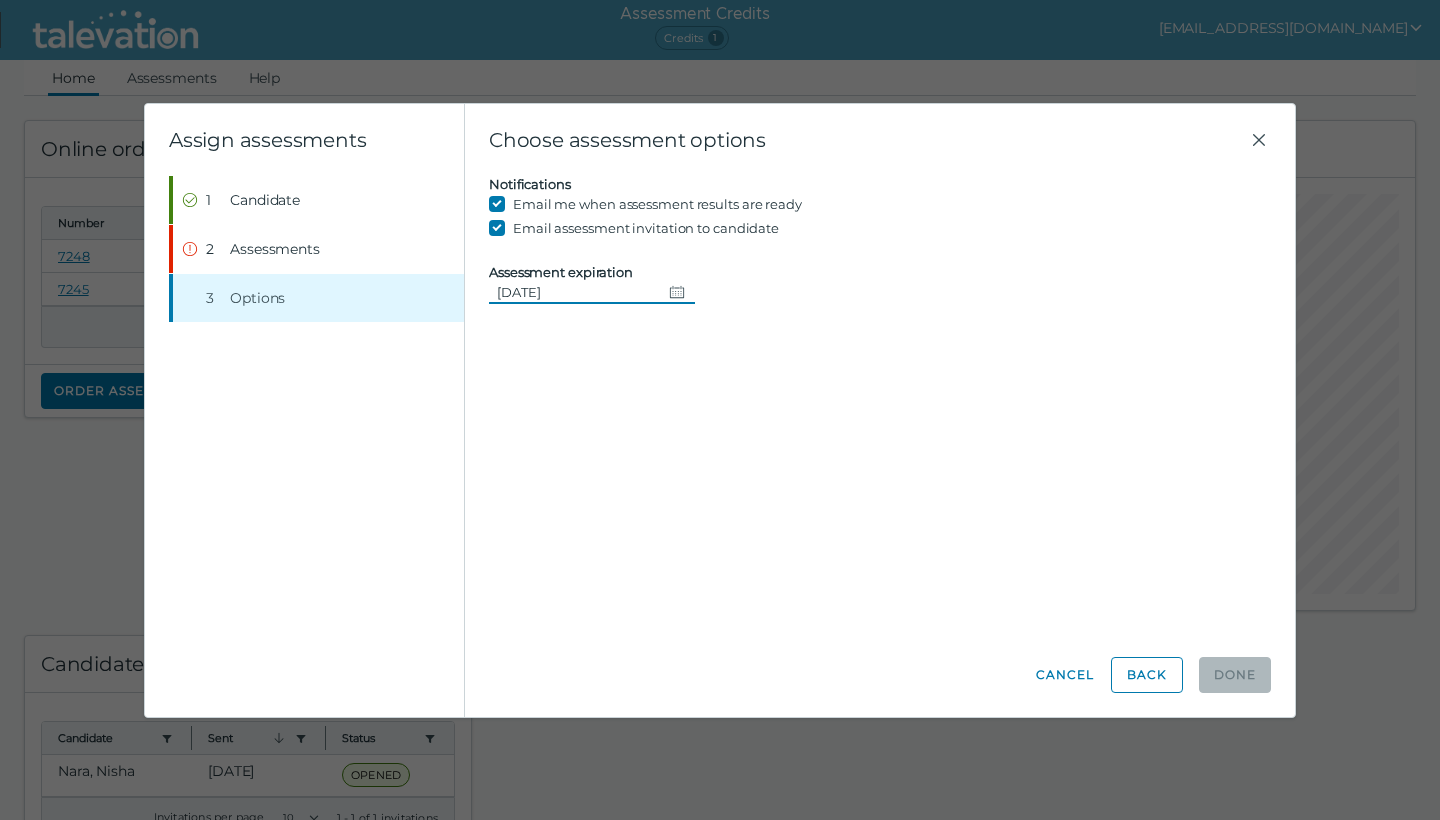 click on "Email assessment invitation to candidate" at bounding box center (501, 228) 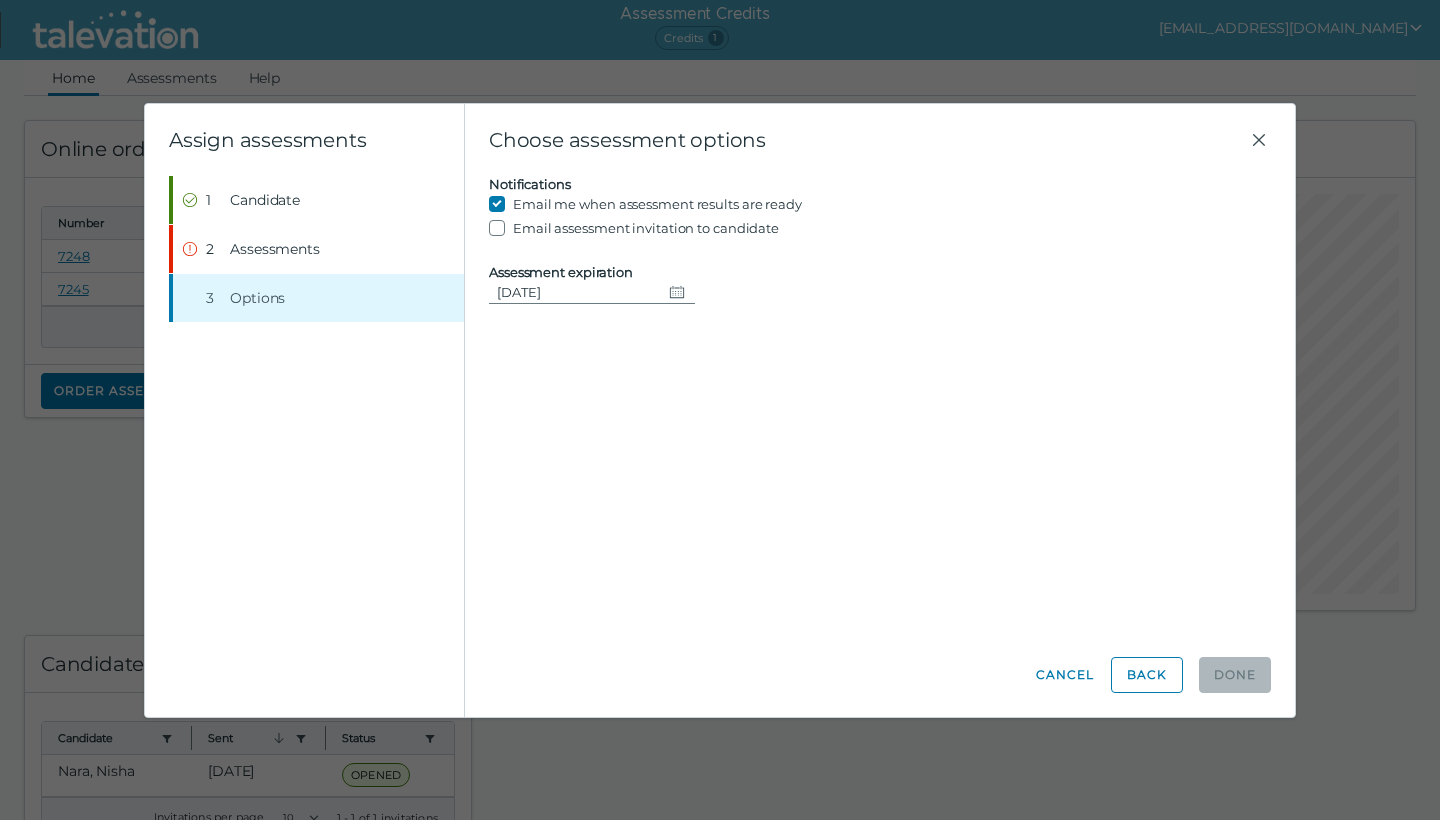 click on "Email assessment invitation to candidate" at bounding box center [501, 228] 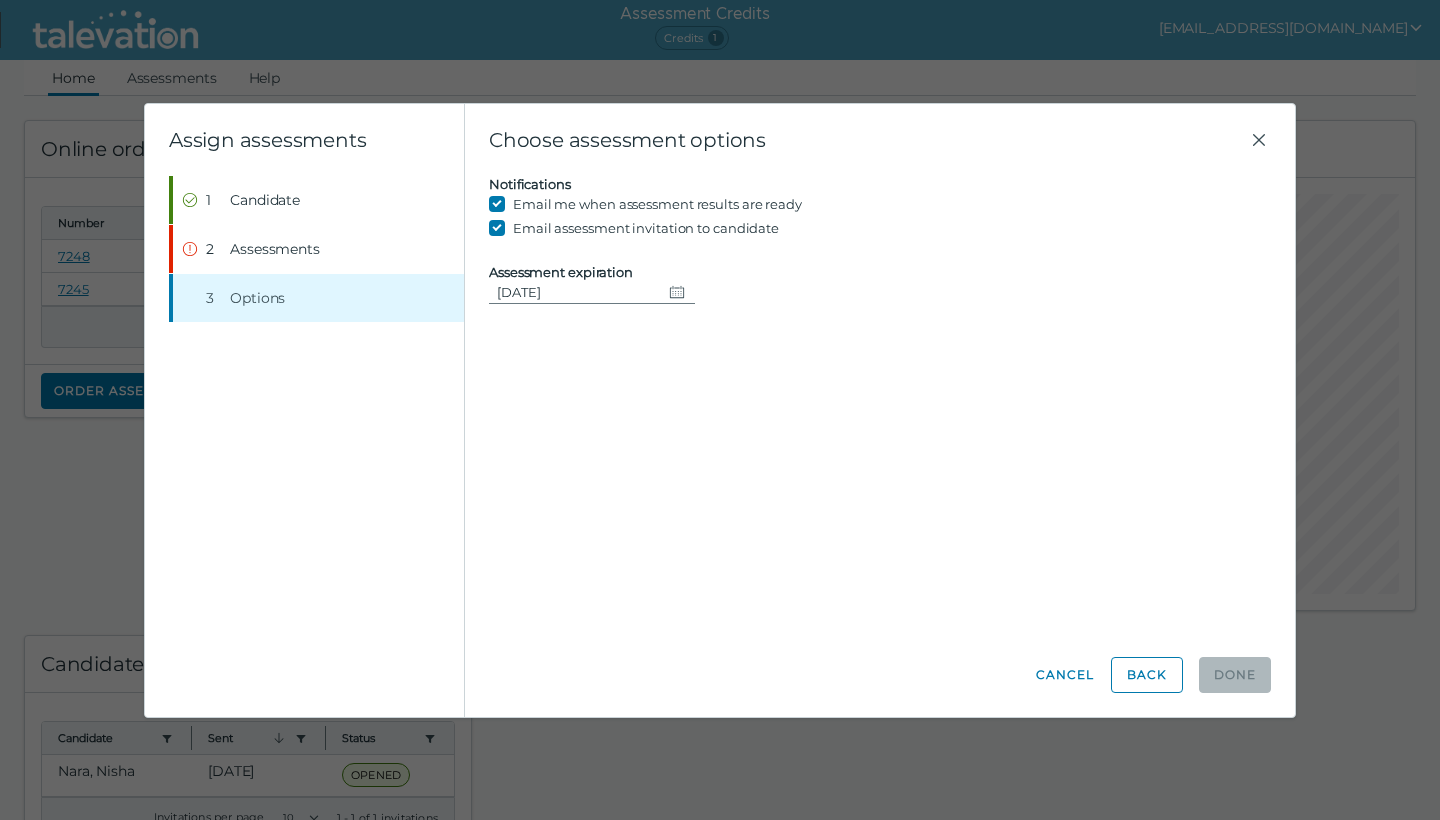click on "Candidate assessment Self assessment First Name Nisha Last Name Nara Email nishanara2801@gmail.com Candidate must login to the application using the provided email address  Previous Orders Most Recent All Assessments  Canadian Bookkeeping - Professional Assessment  Assign Canadian Bookkeeping - Professional  English locale for USA  Microsoft Excel 2019 - Power User Assessment  Assign Microsoft Excel 2019 - Power User  English locale for USA Notifications Email me when assessment results are ready Email assessment invitation to candidate Assessment expiration 07/18/2025" 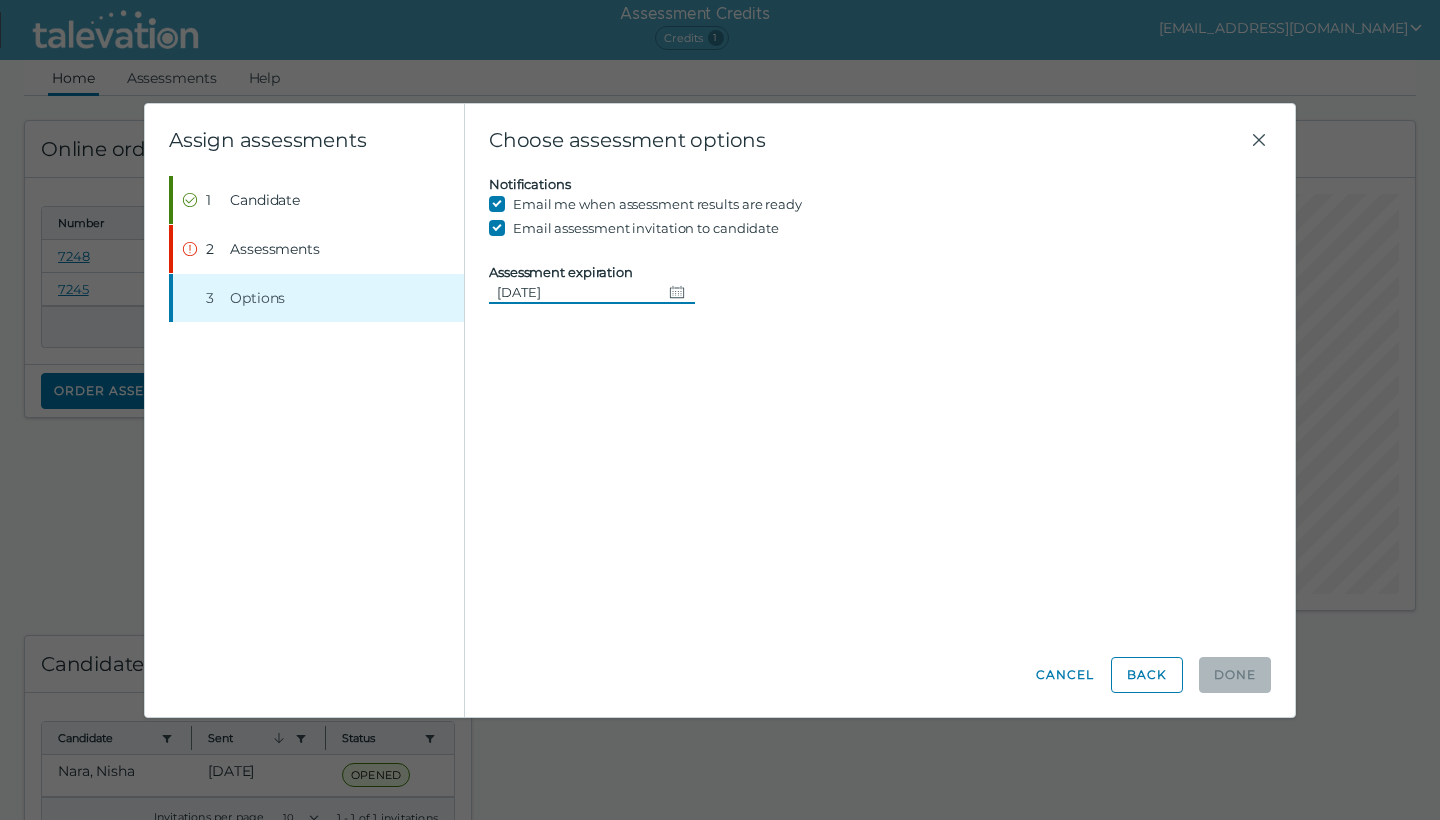 click on "07/18/2025" at bounding box center (575, 292) 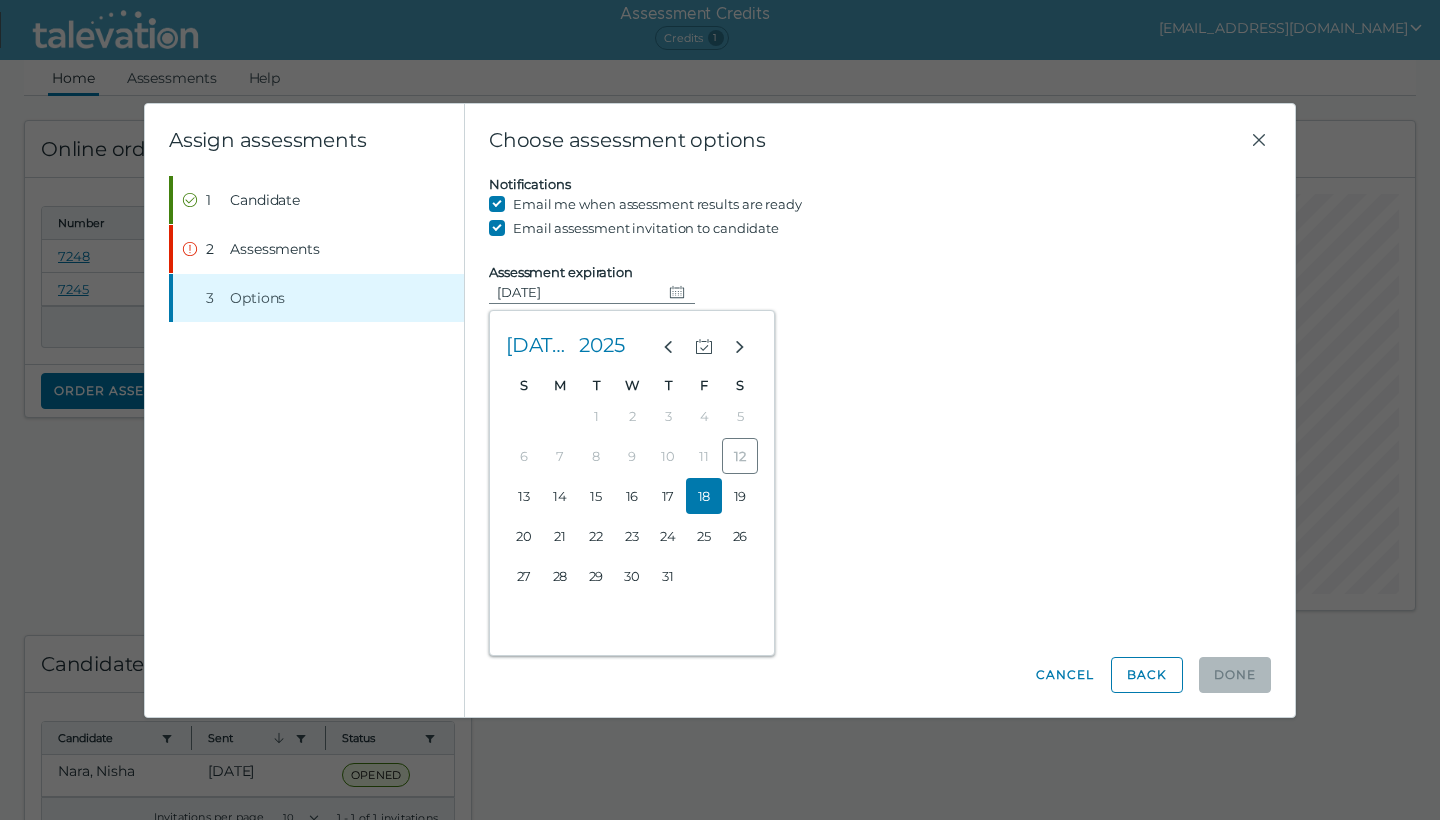 click on "18" 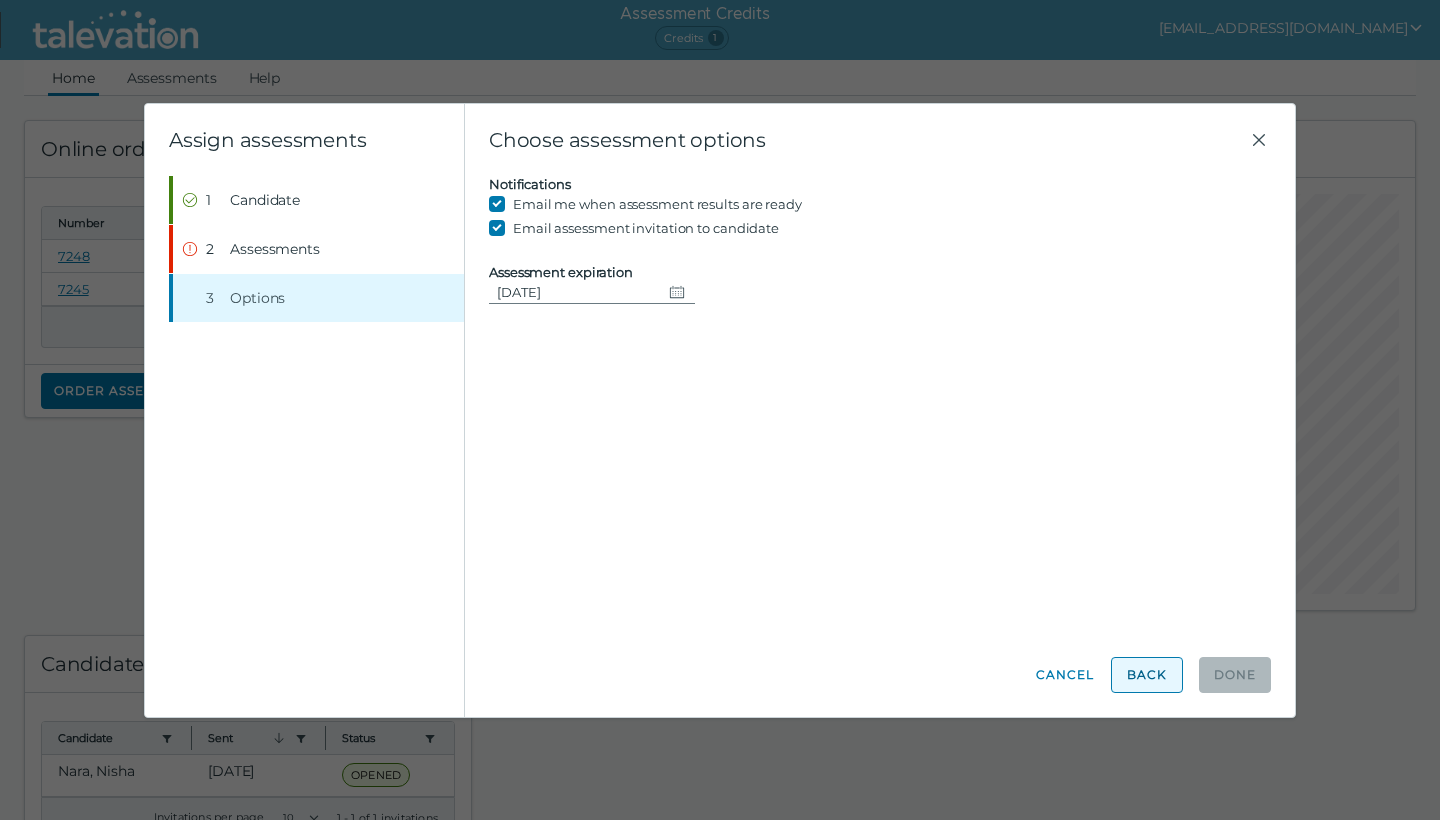 click on "Back" 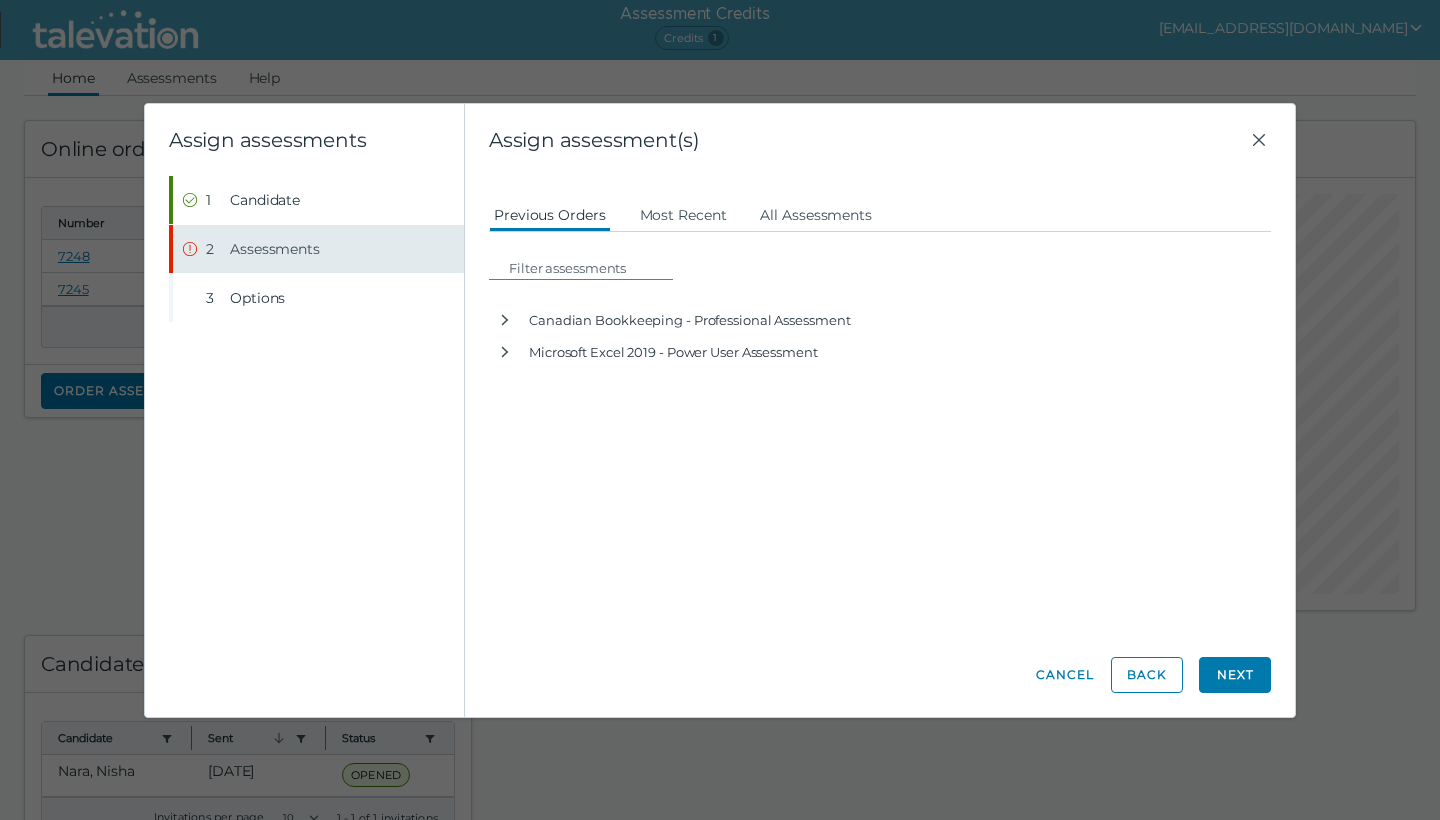 click on "Assessments" at bounding box center [275, 249] 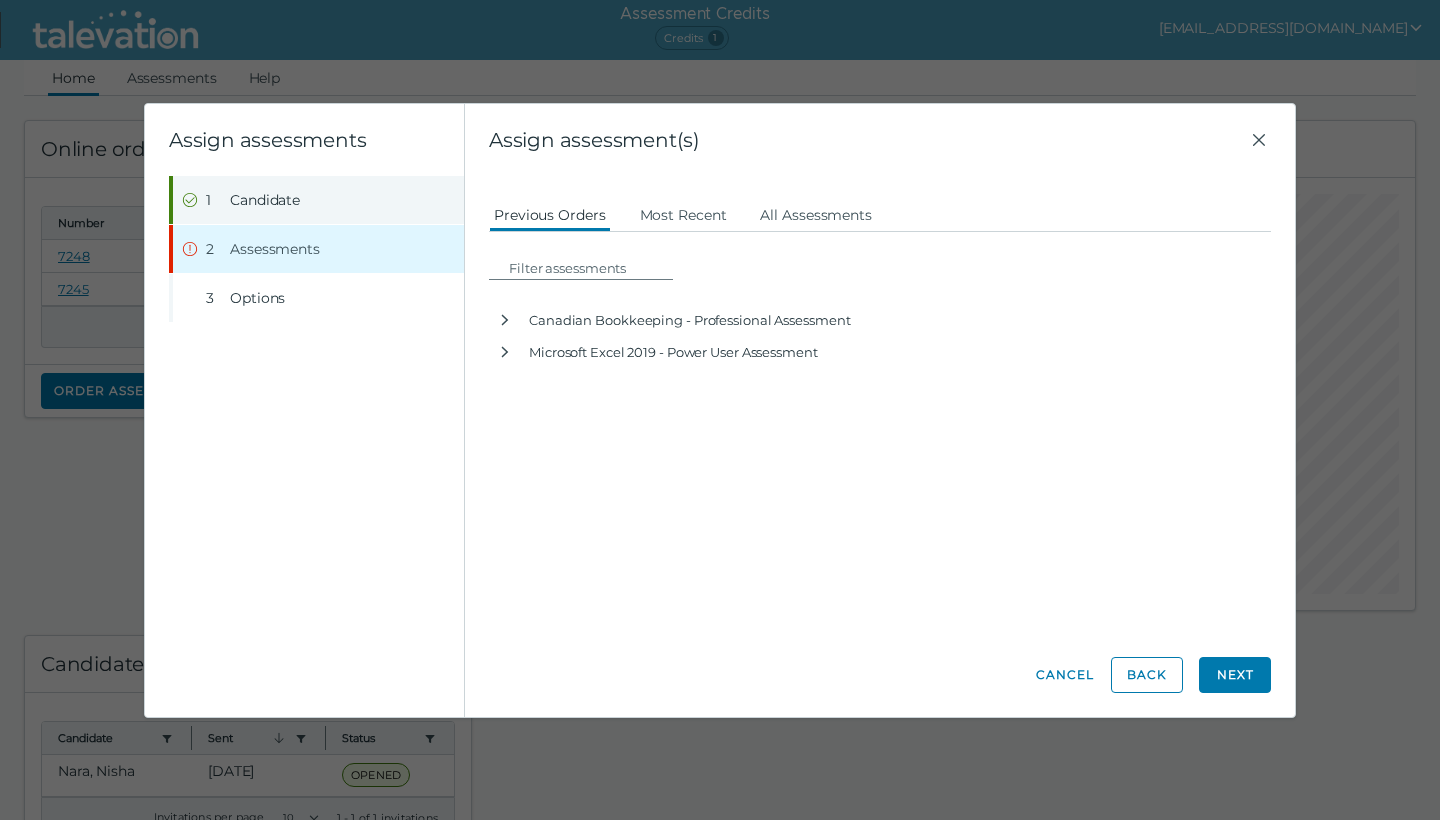 click on "Candidate" at bounding box center [265, 200] 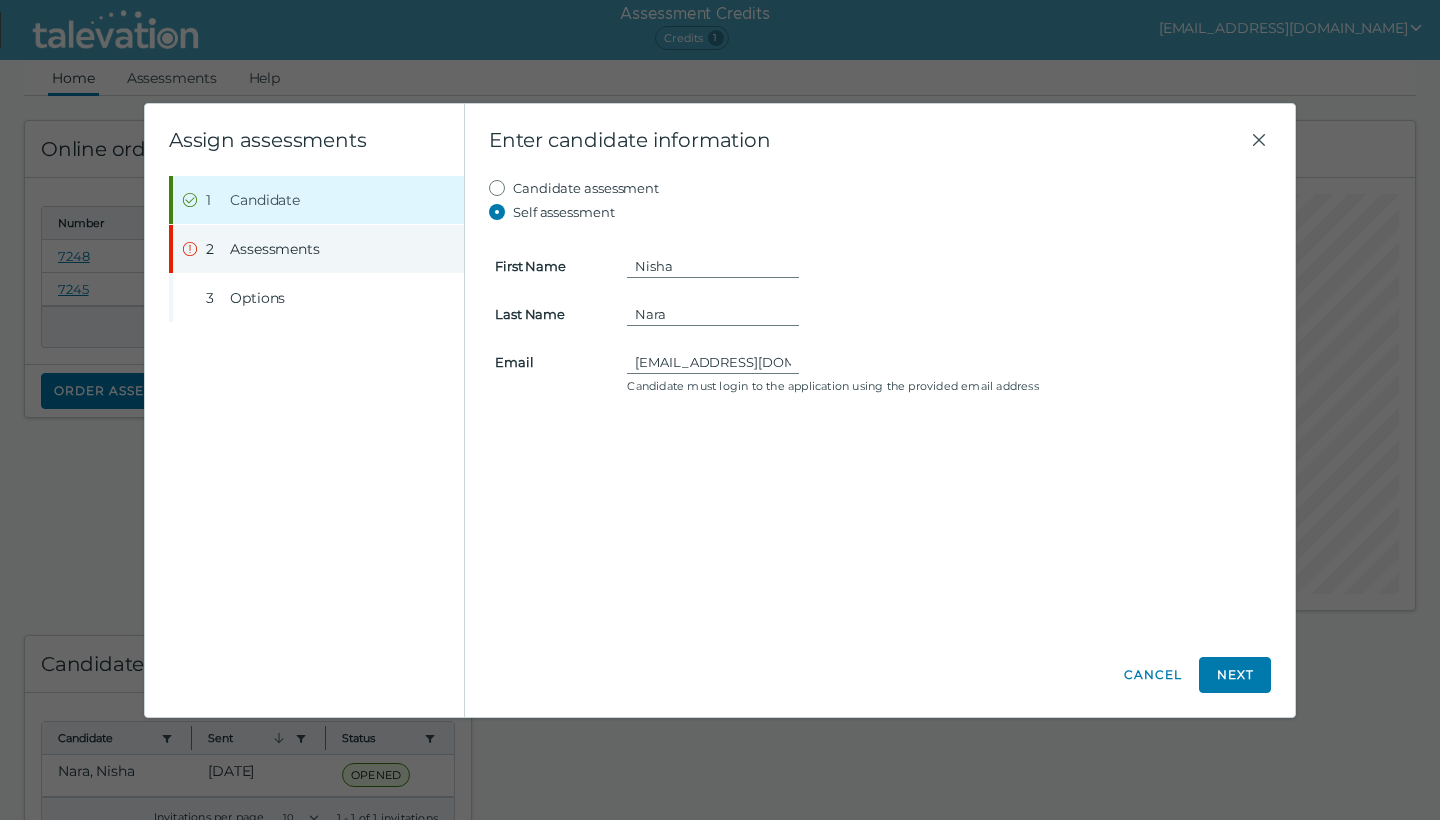 click on "Assessments" at bounding box center [275, 249] 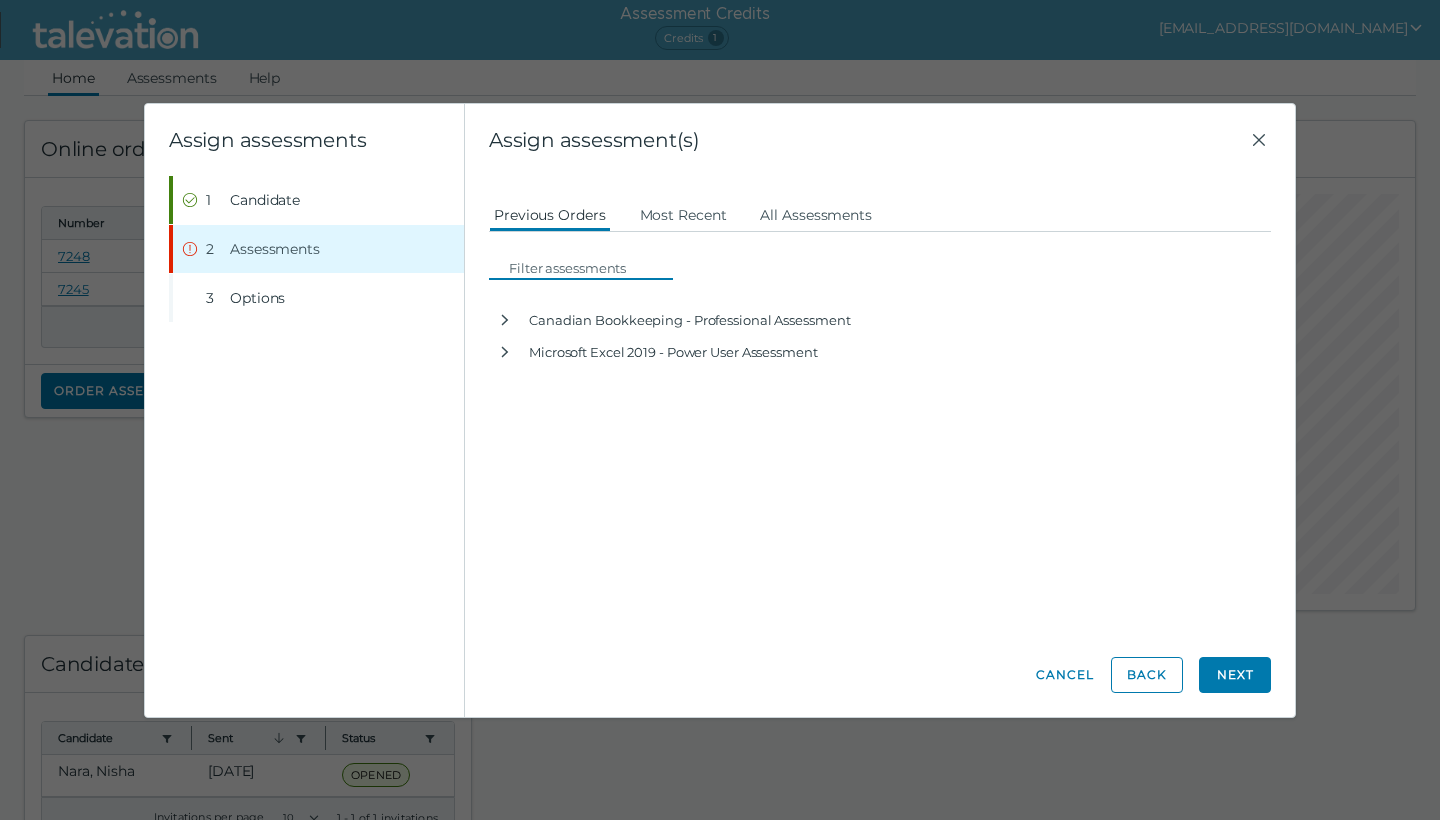 click at bounding box center (587, 268) 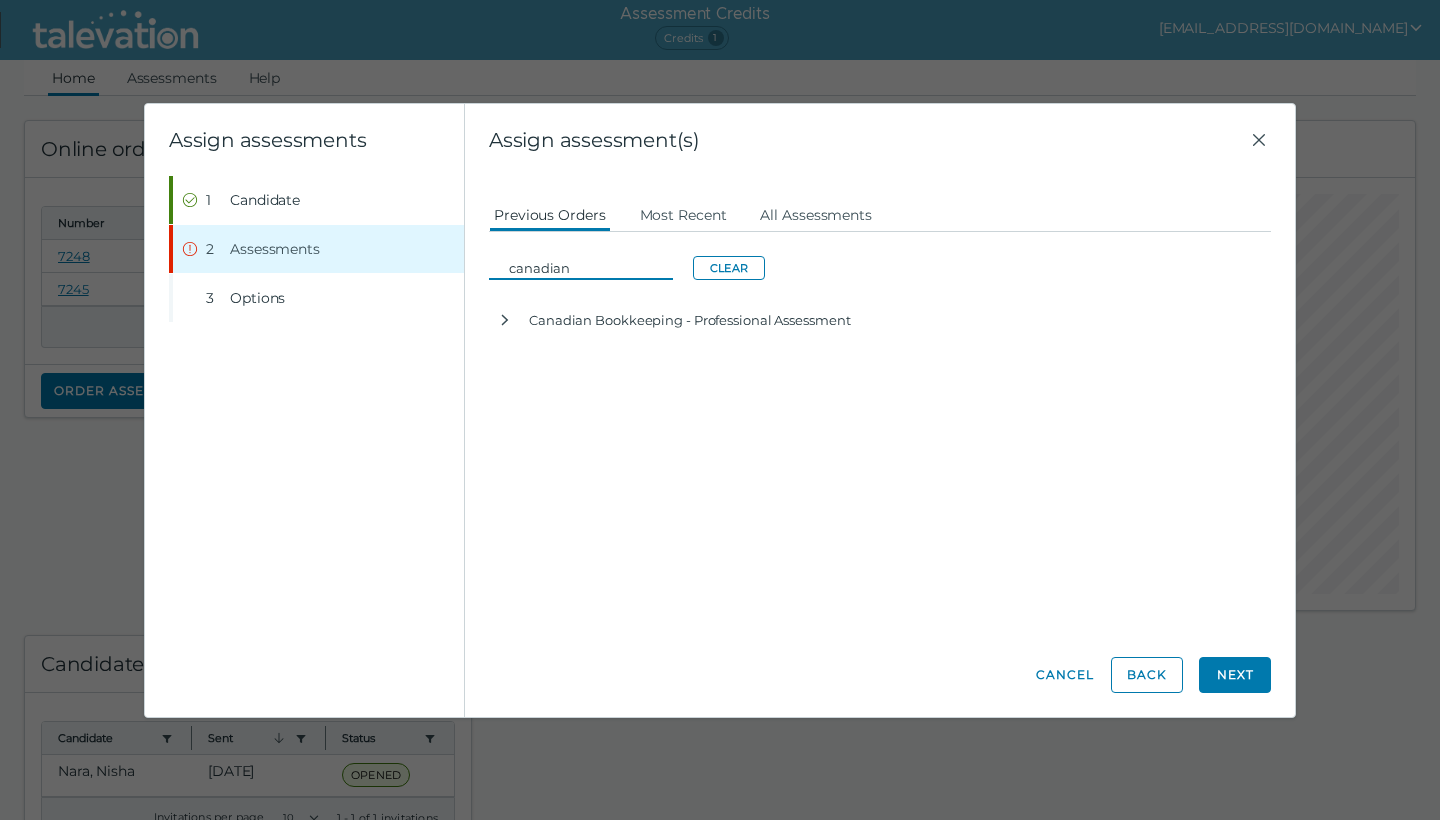 type on "canadian" 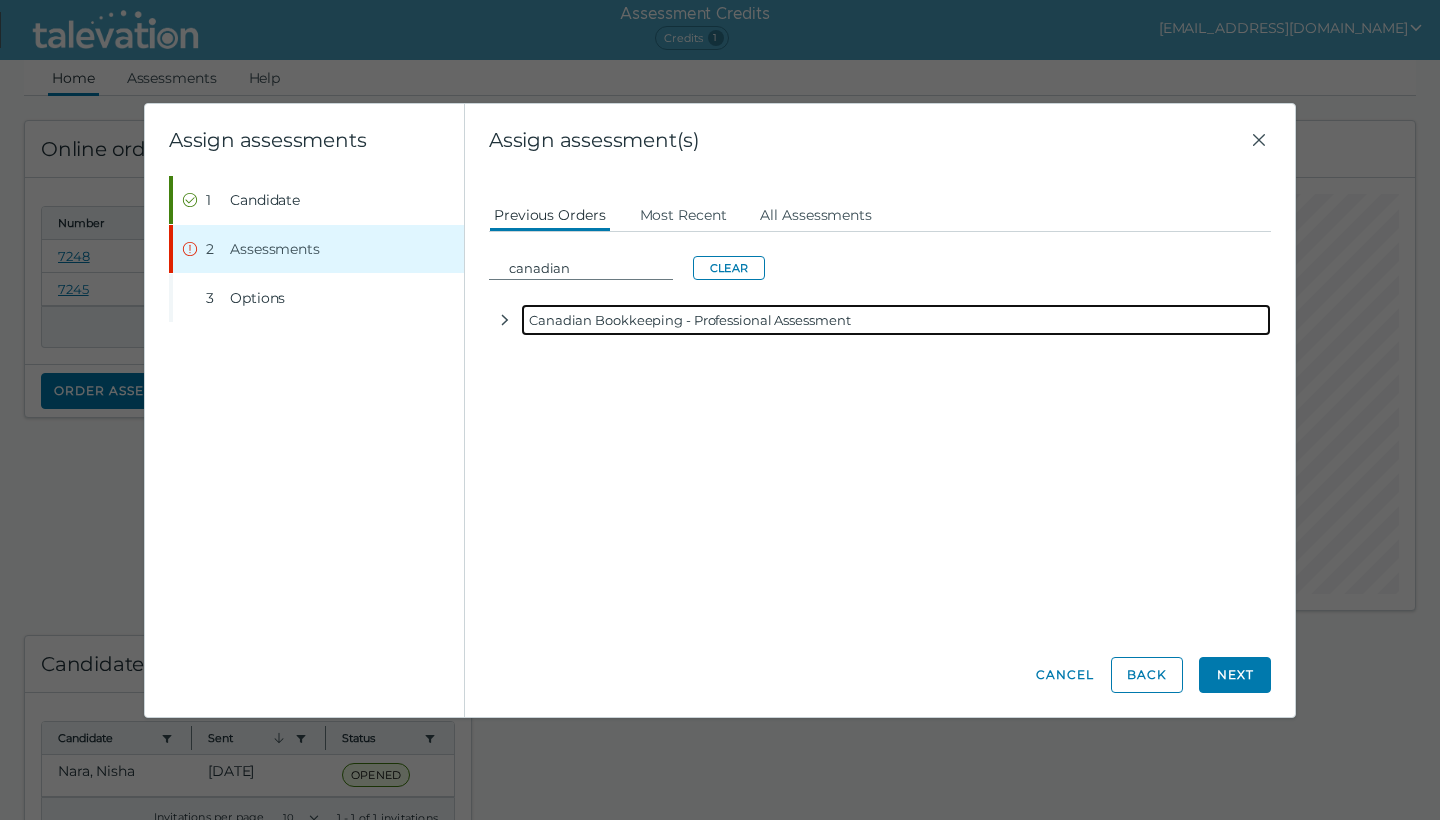click on "Canadian Bookkeeping - Professional Assessment" at bounding box center [896, 320] 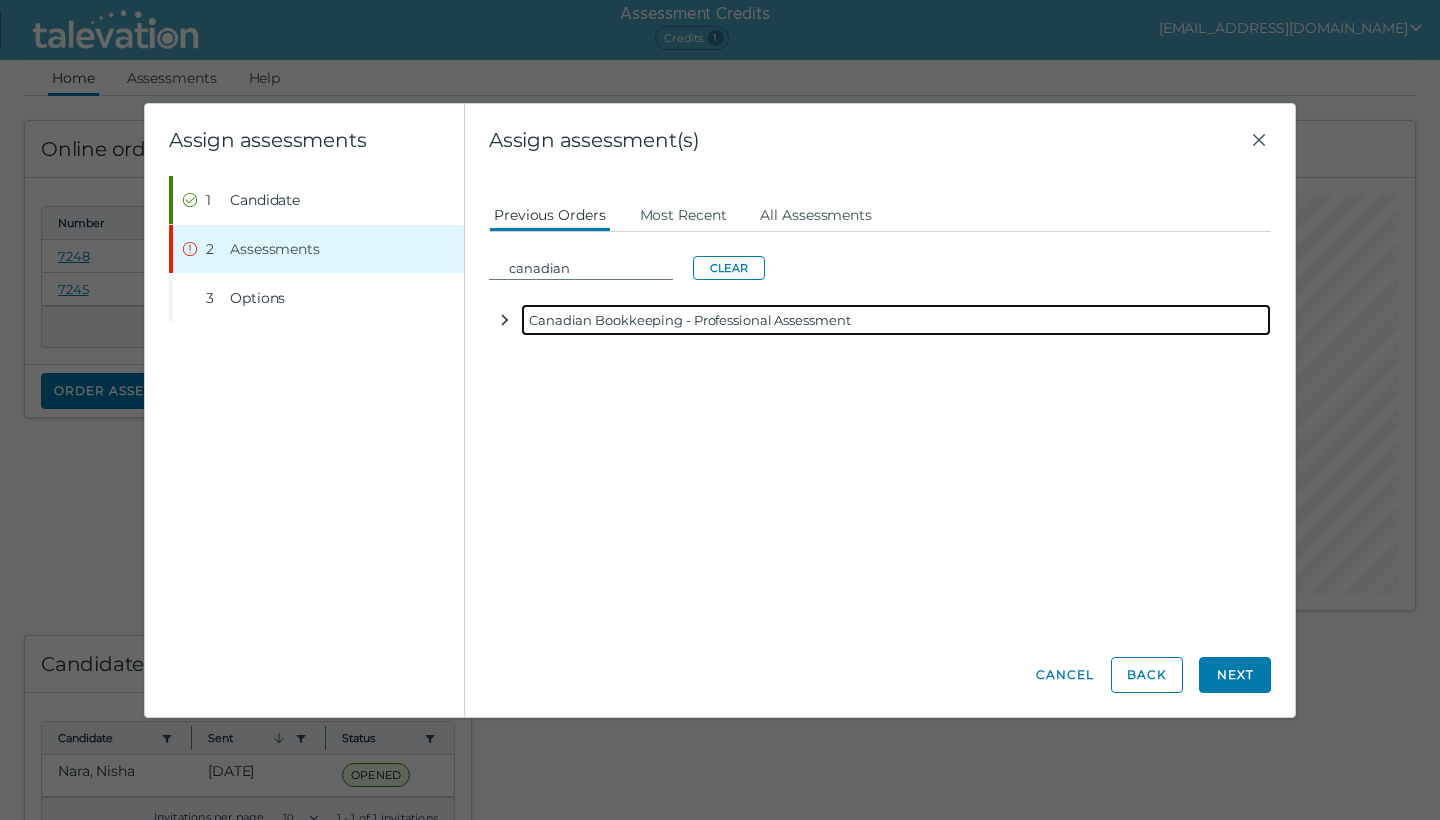 click 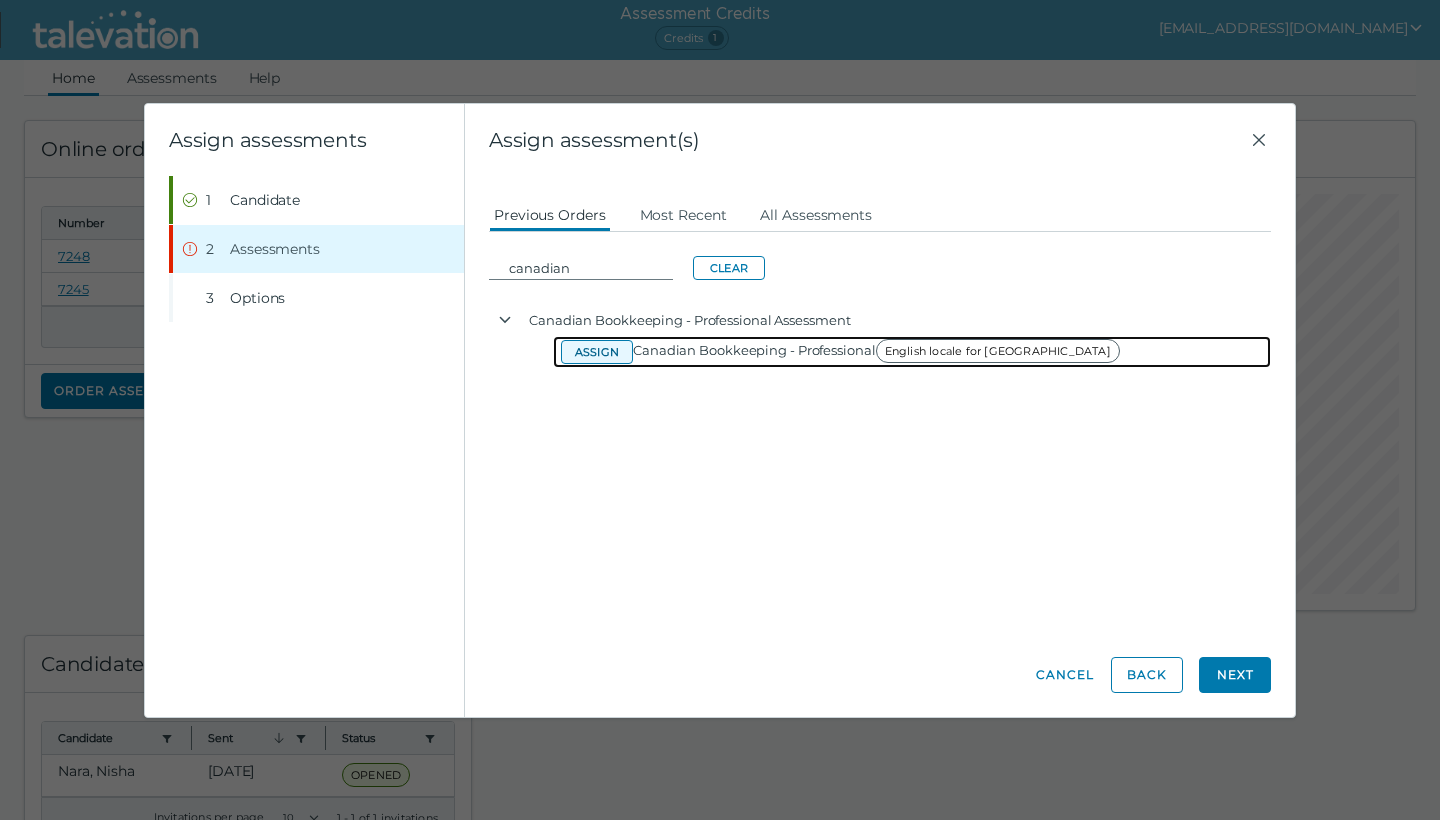 click on "Assign" at bounding box center (597, 352) 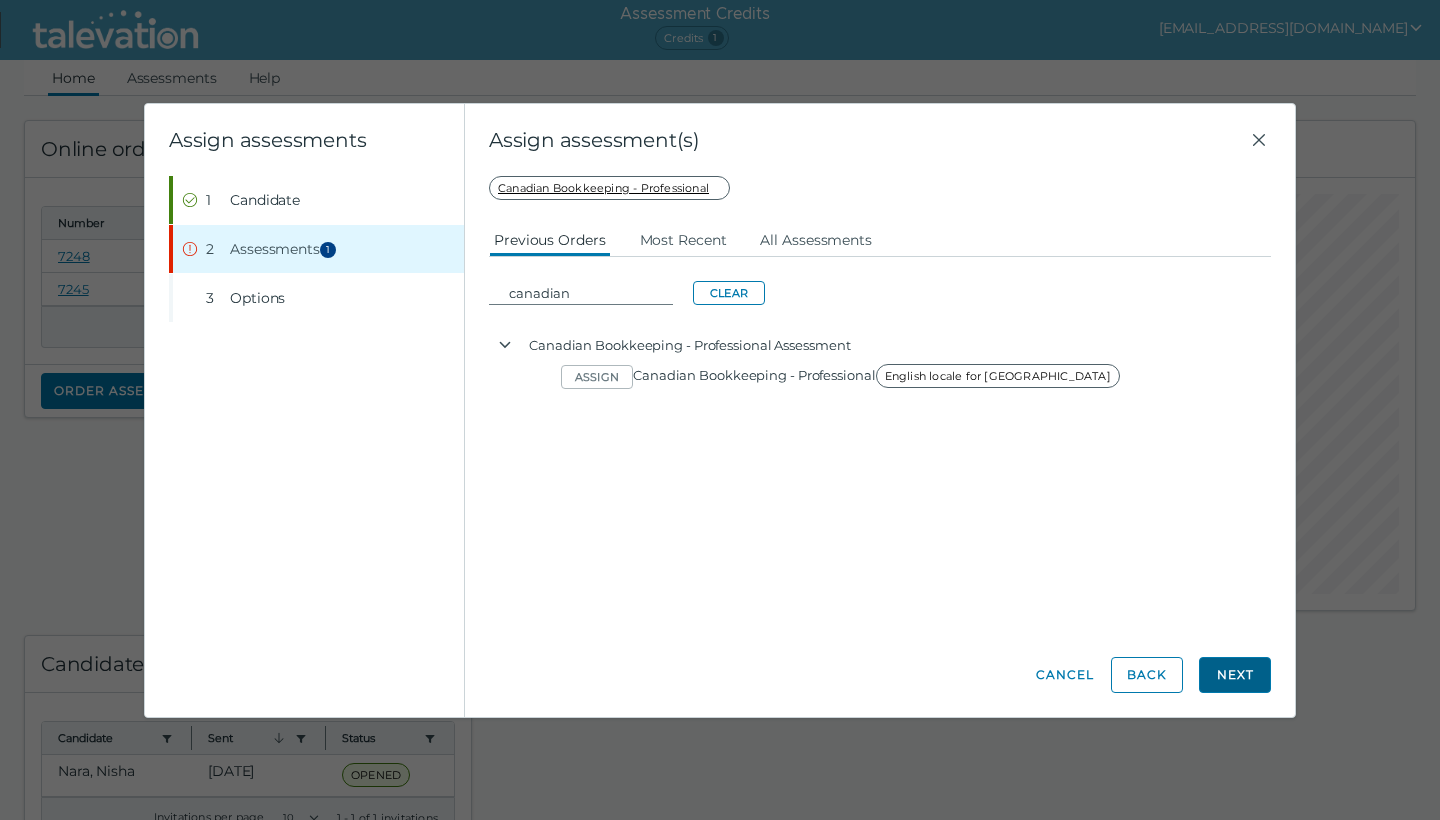 click on "Next" 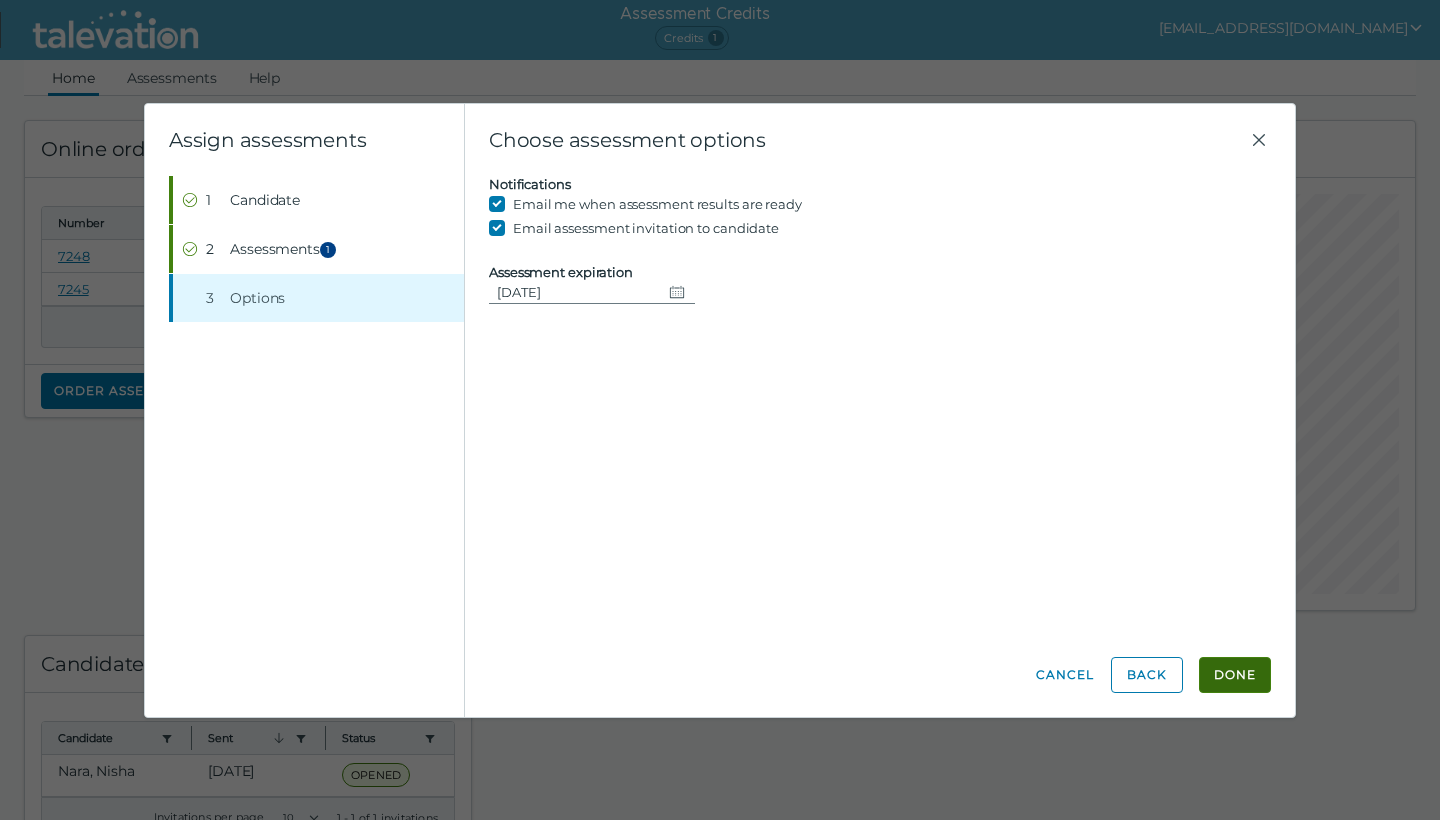 click on "Done" 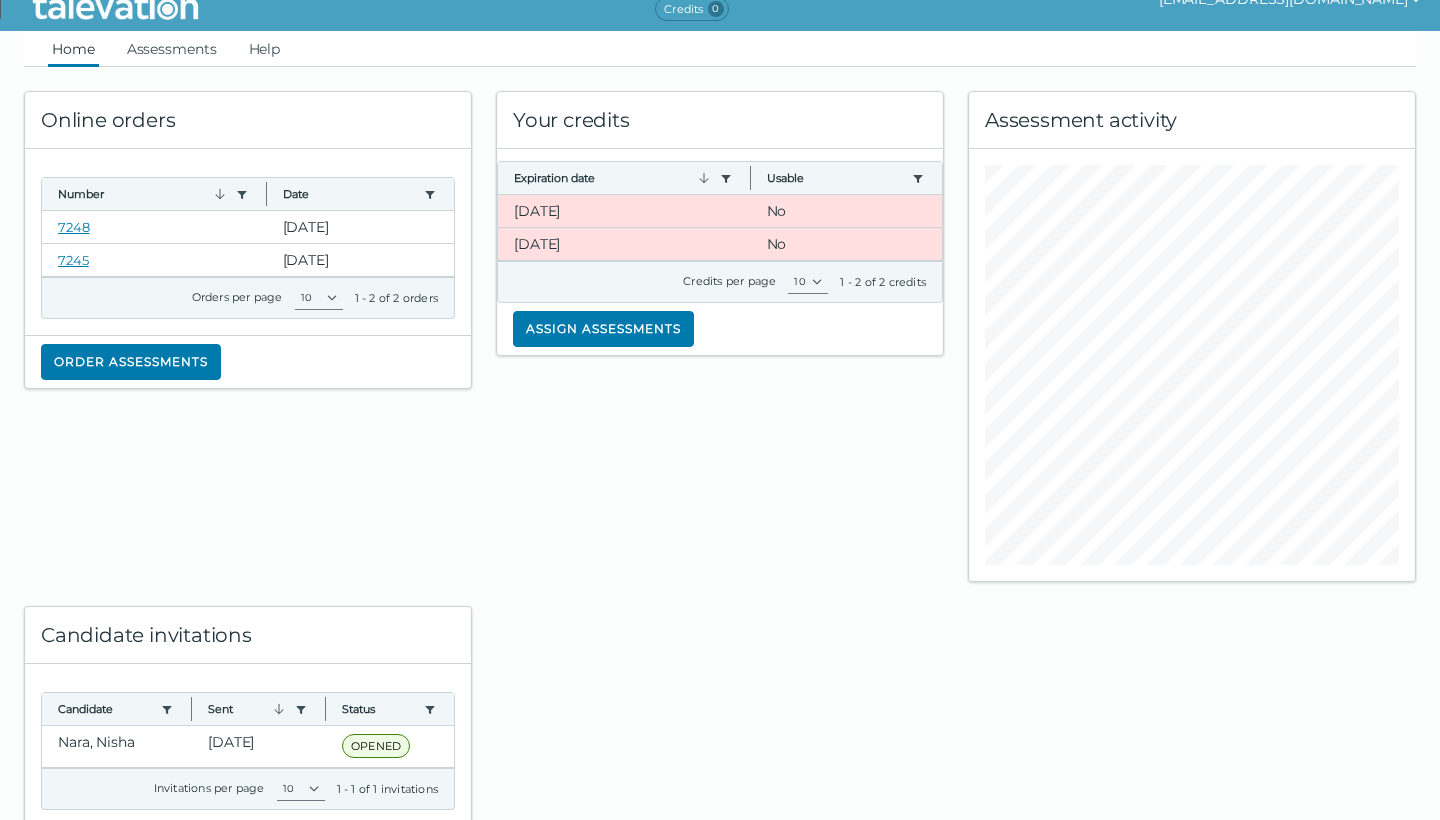 scroll, scrollTop: 0, scrollLeft: 0, axis: both 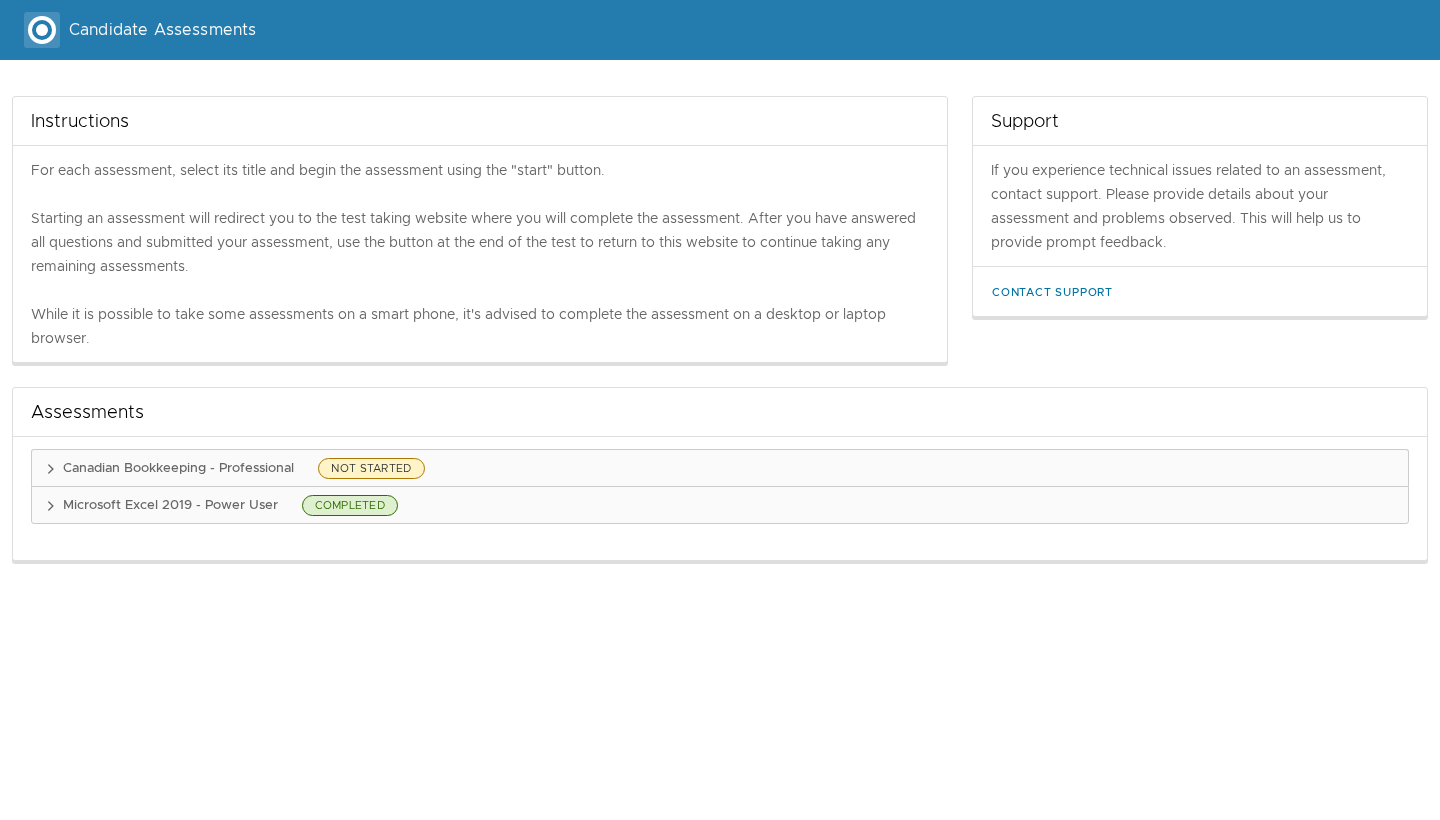 click 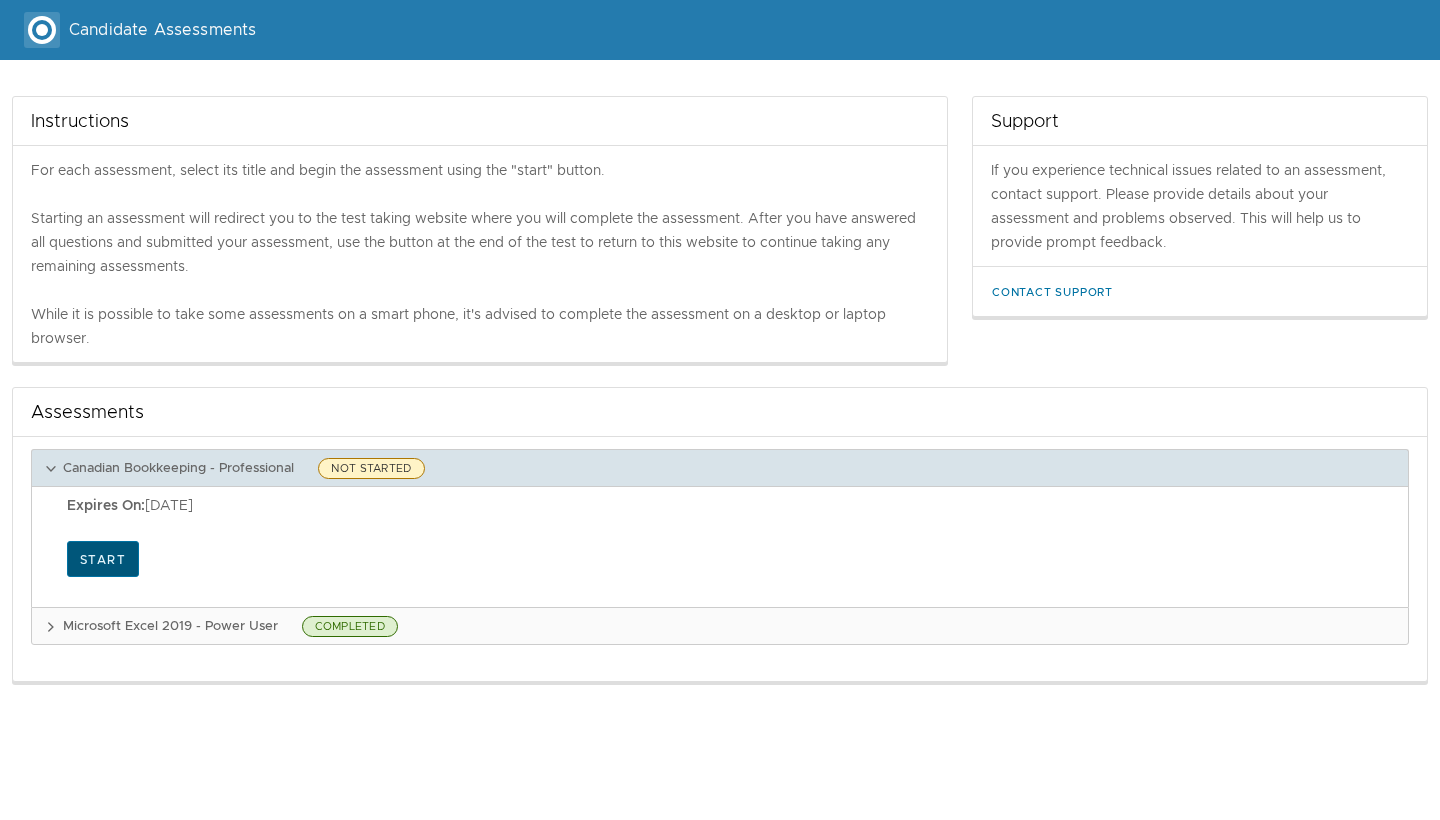 click on "Start" at bounding box center (103, 559) 